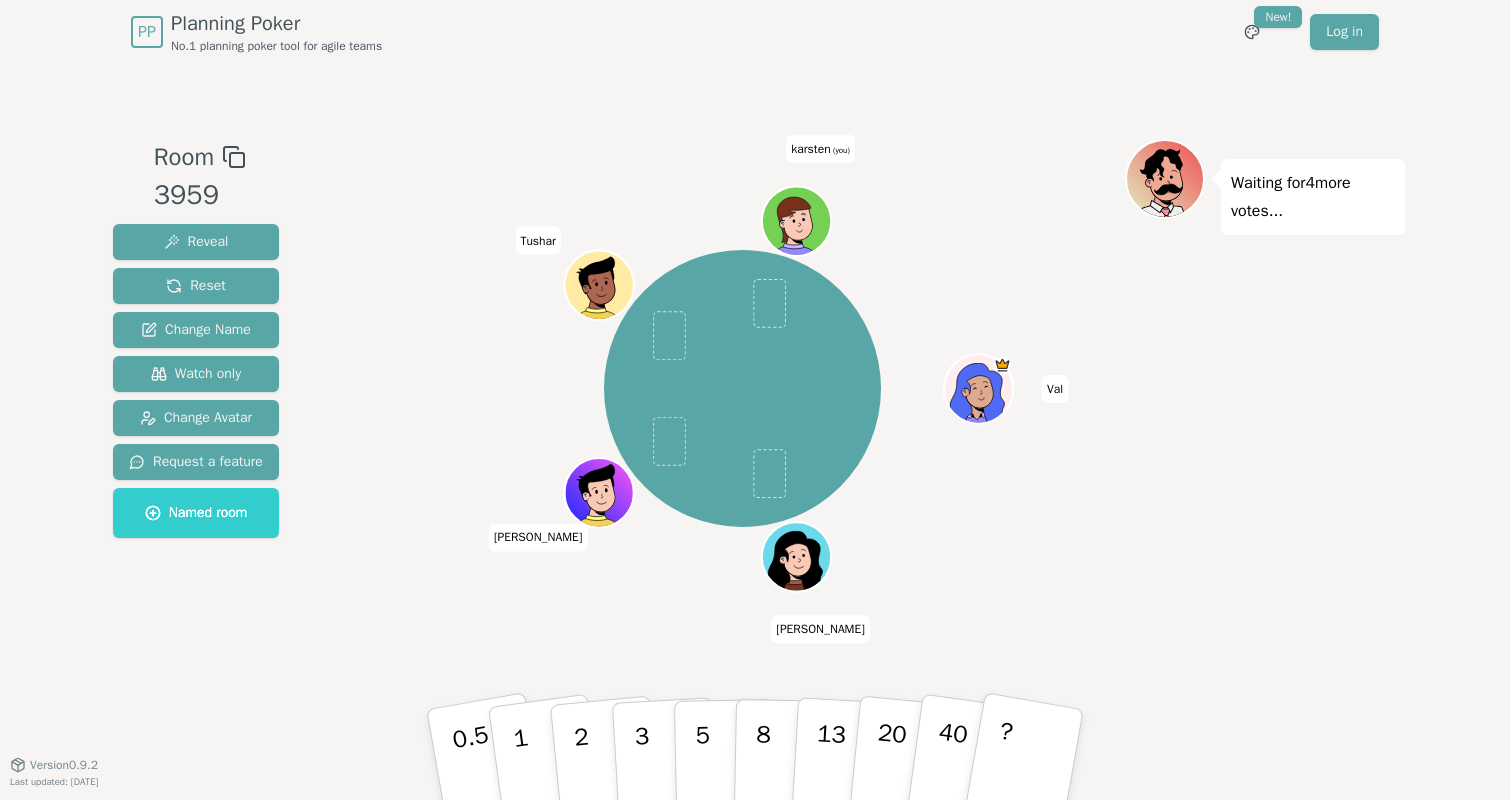 scroll, scrollTop: 0, scrollLeft: 0, axis: both 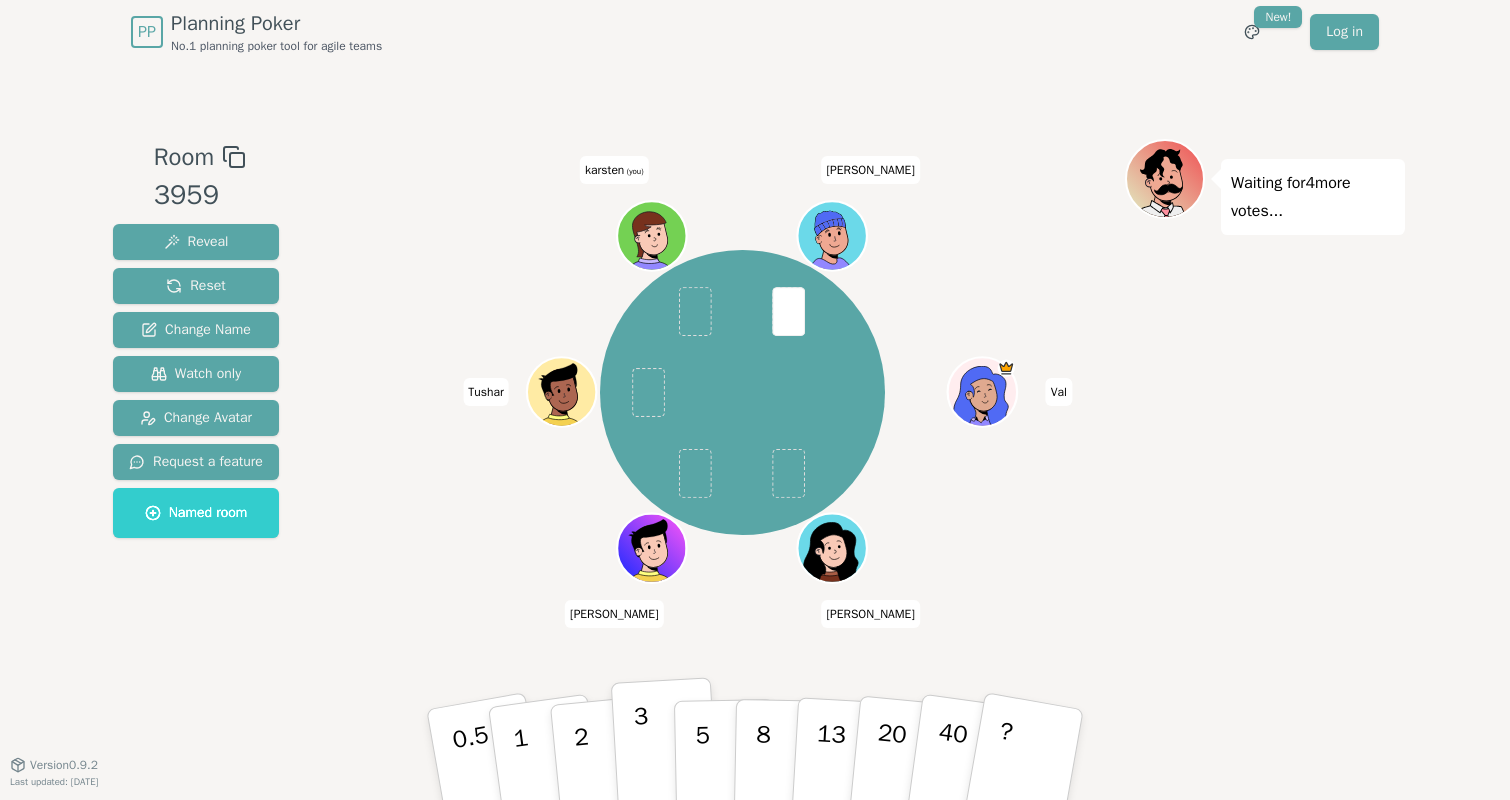 click on "3" at bounding box center (643, 756) 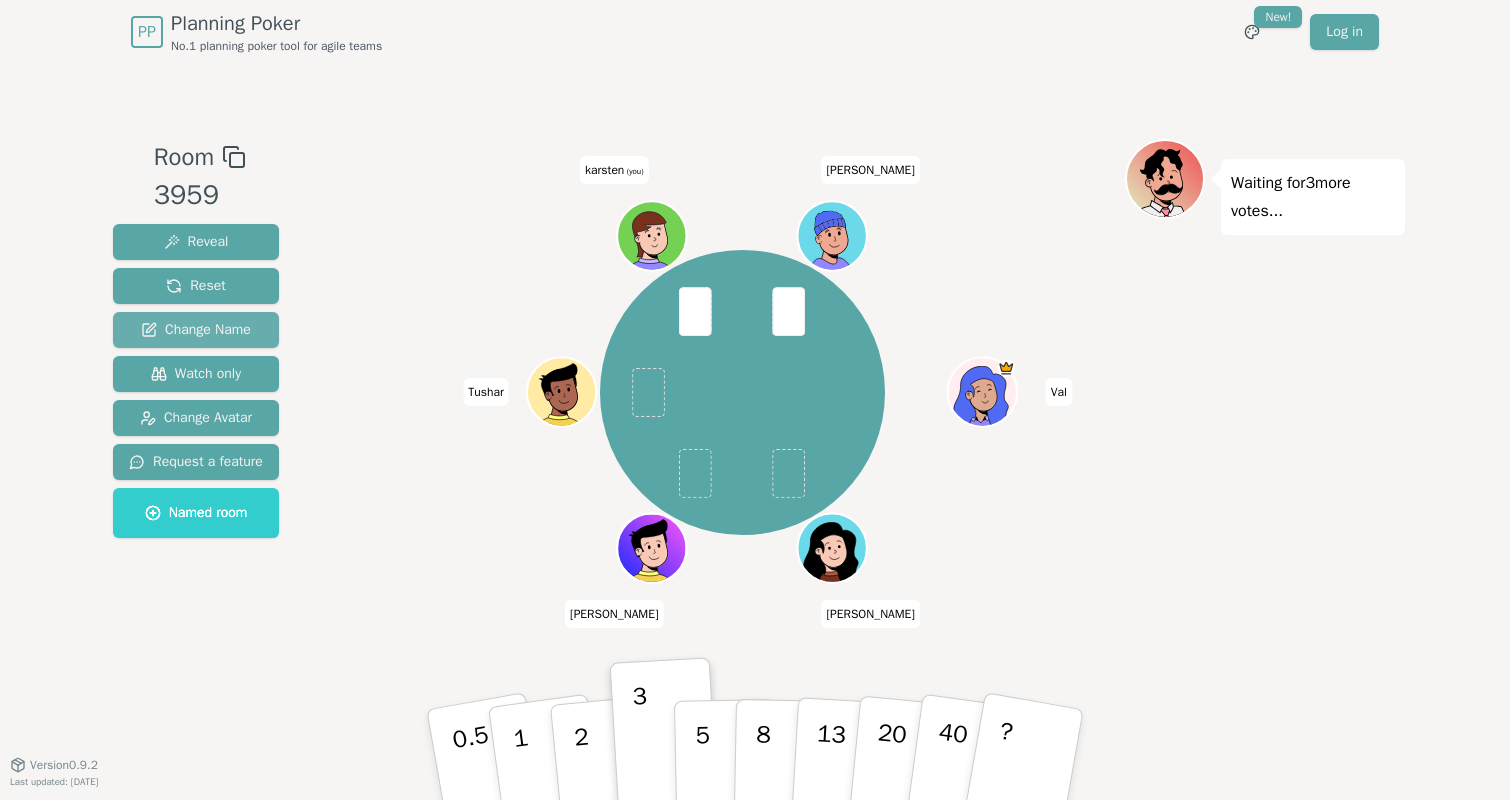 click on "Change Name" at bounding box center (196, 330) 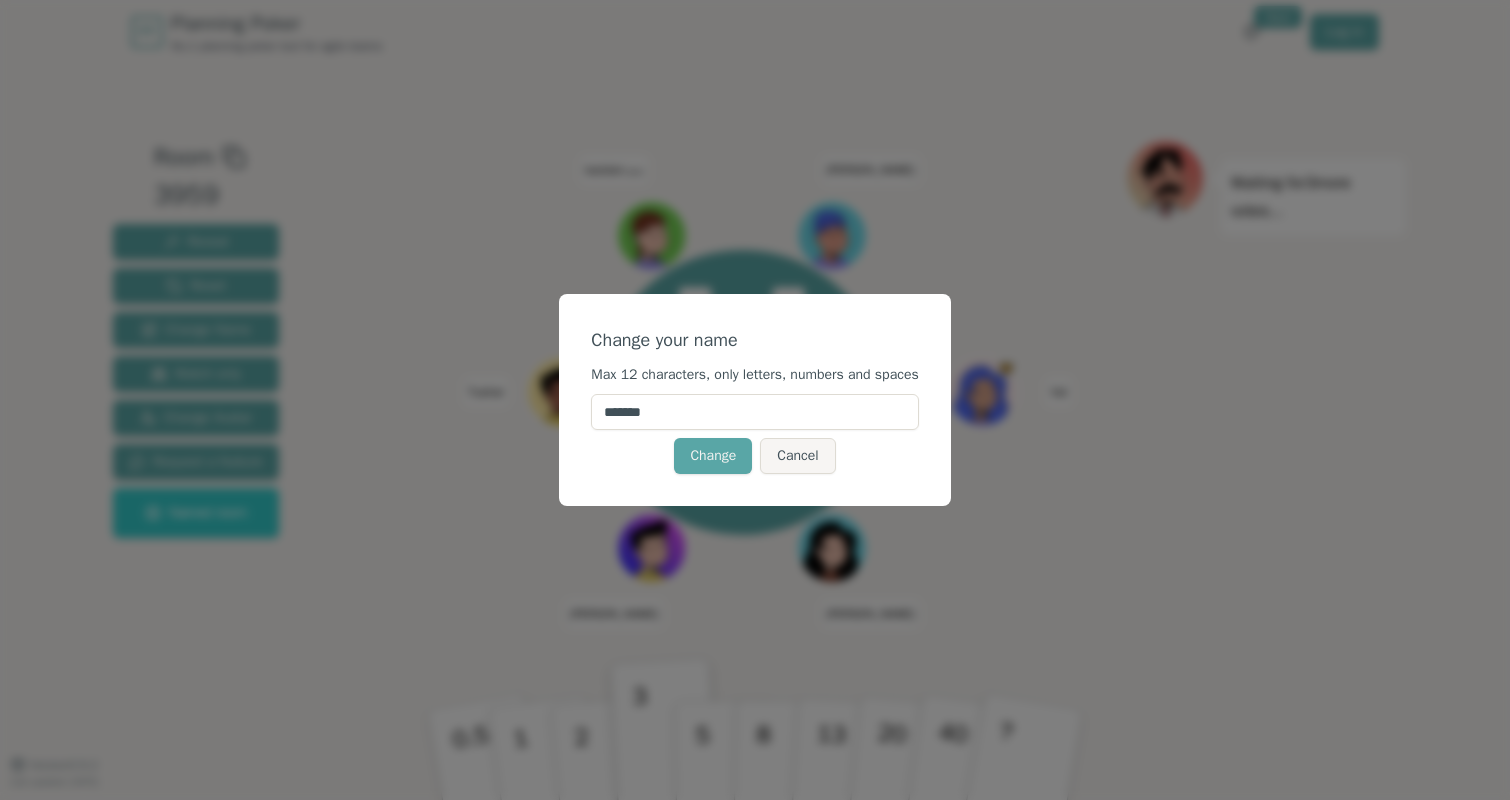 click on "*******" at bounding box center (754, 412) 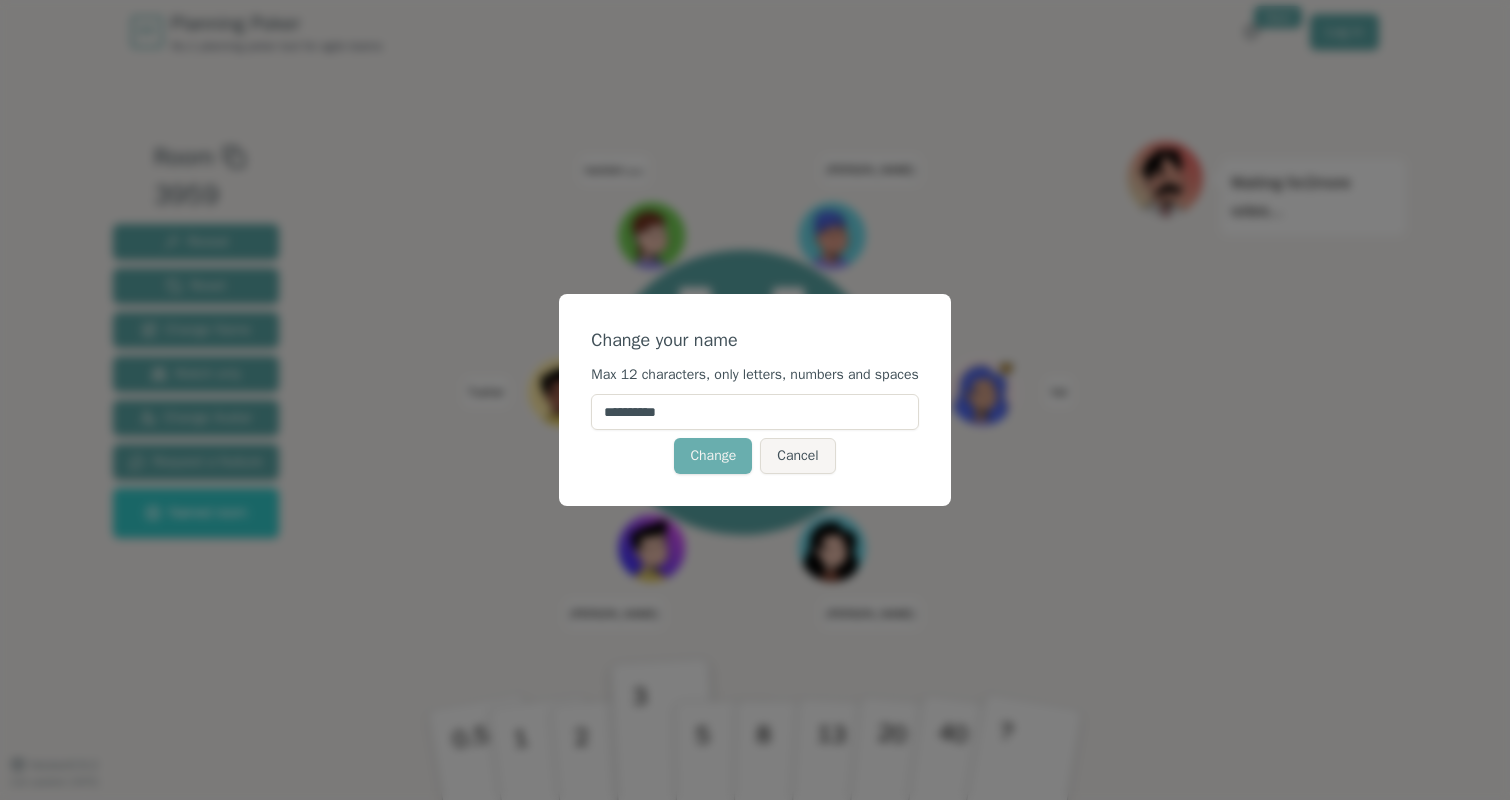 click on "Change" at bounding box center (713, 456) 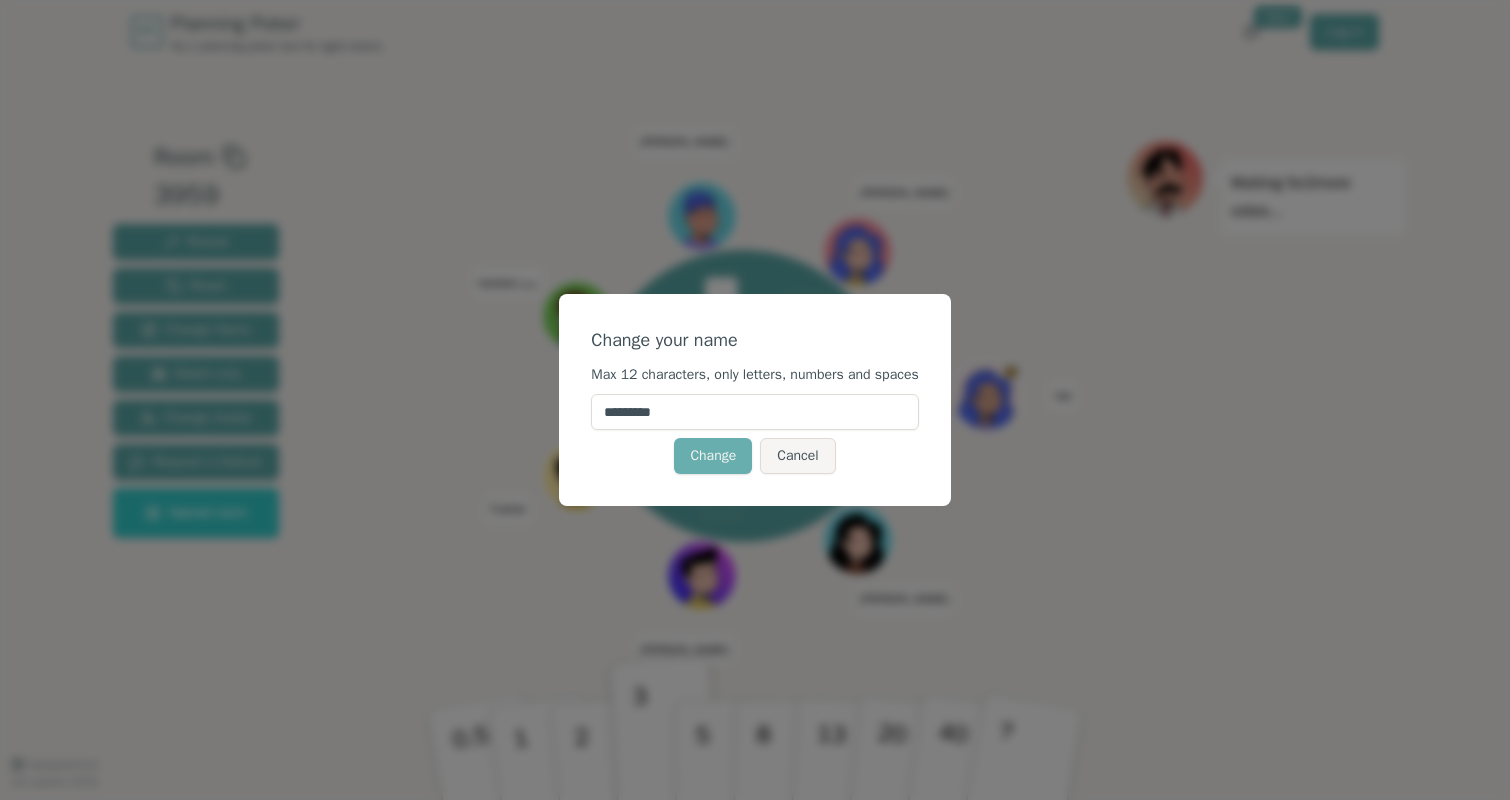 type on "*********" 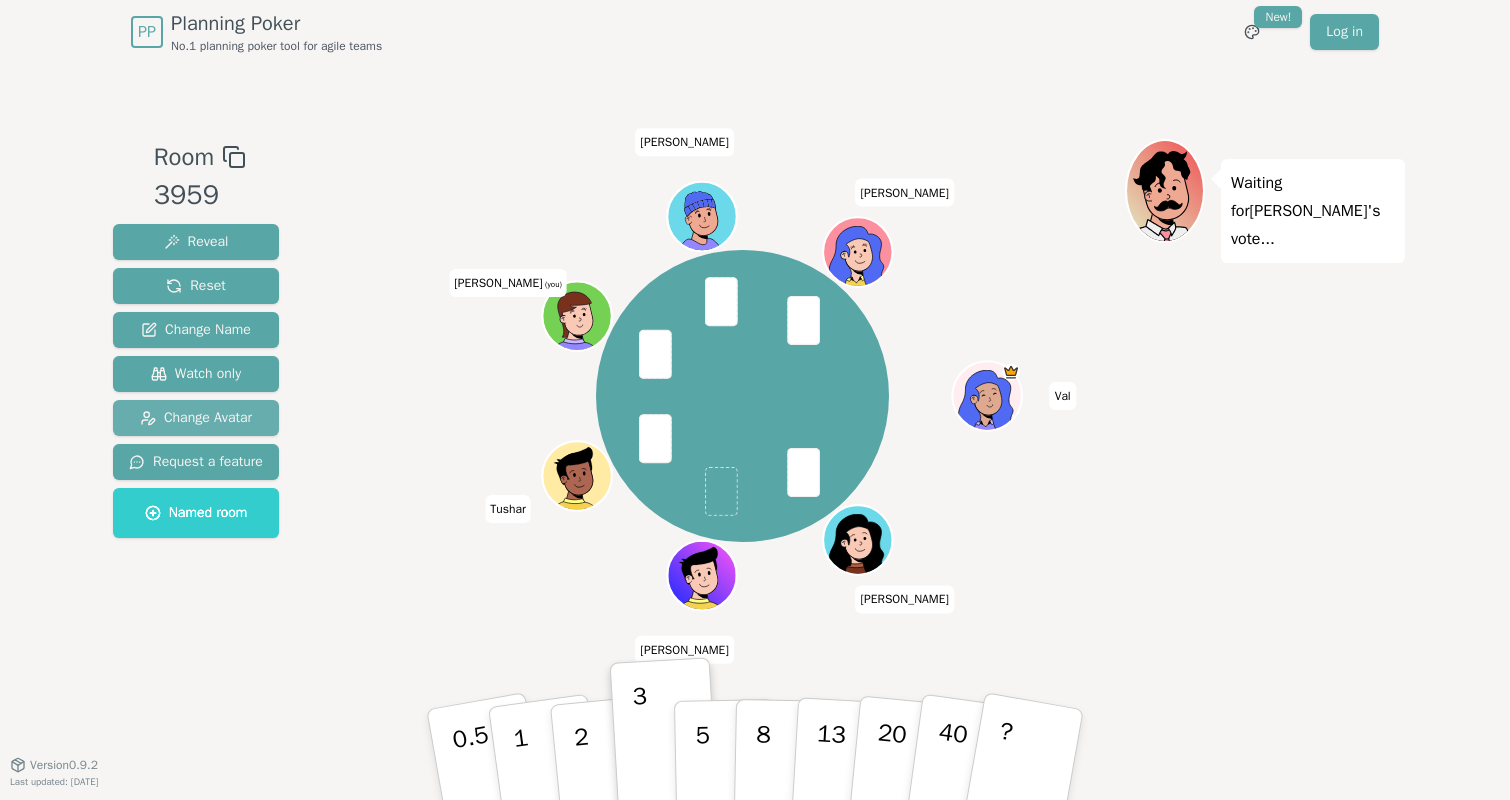 click on "Change Avatar" at bounding box center (196, 418) 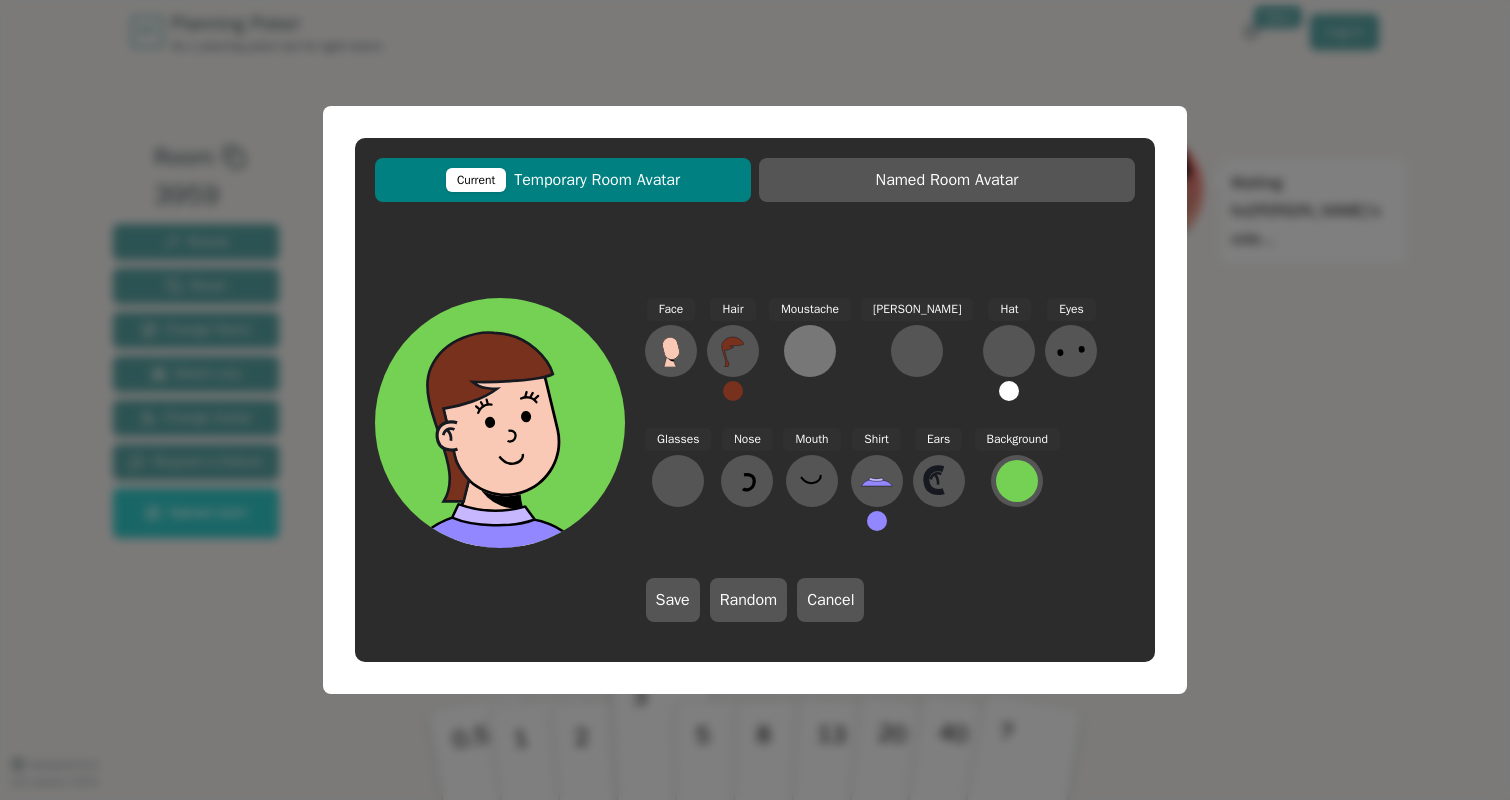 click at bounding box center [810, 351] 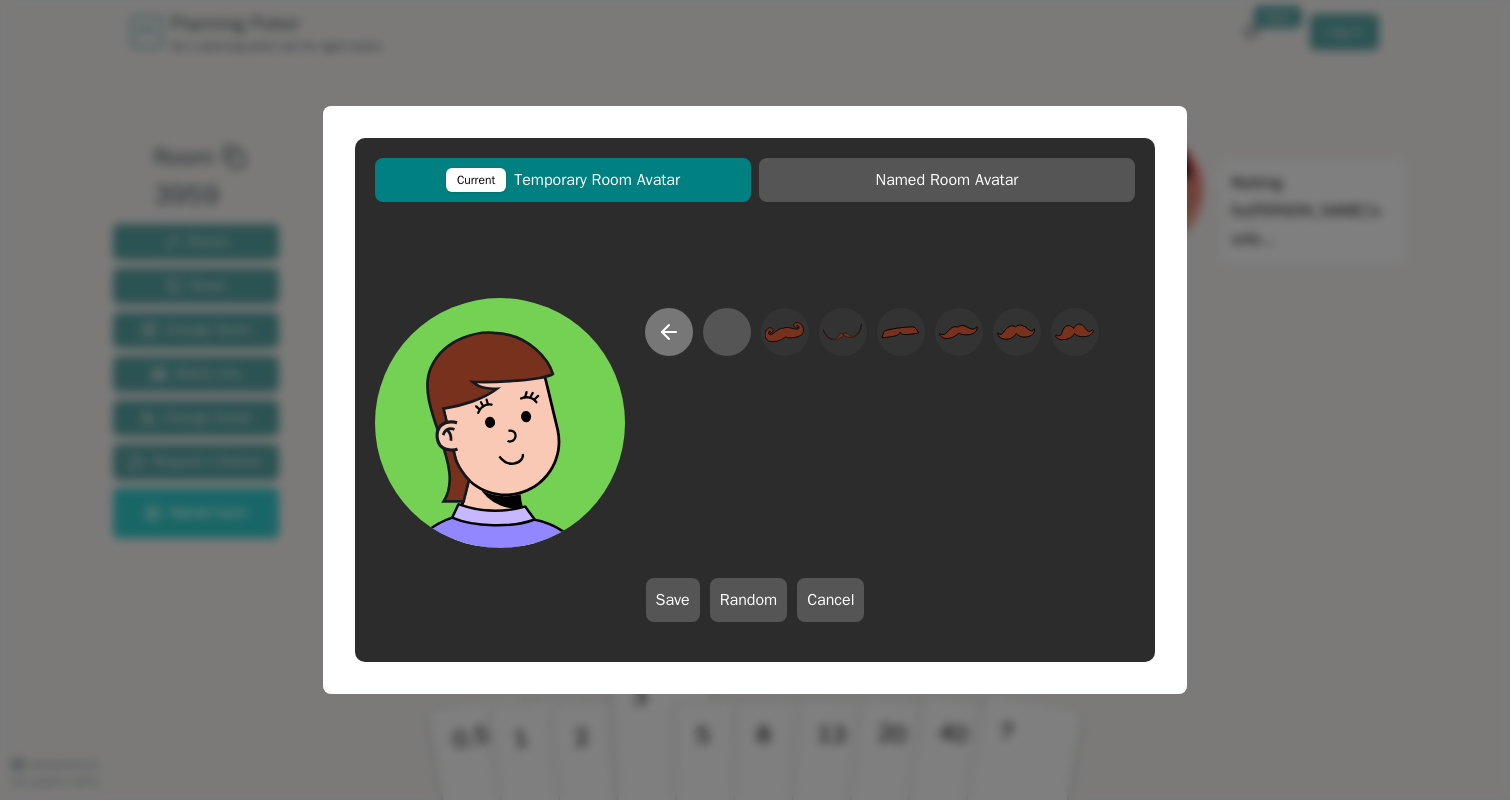 click 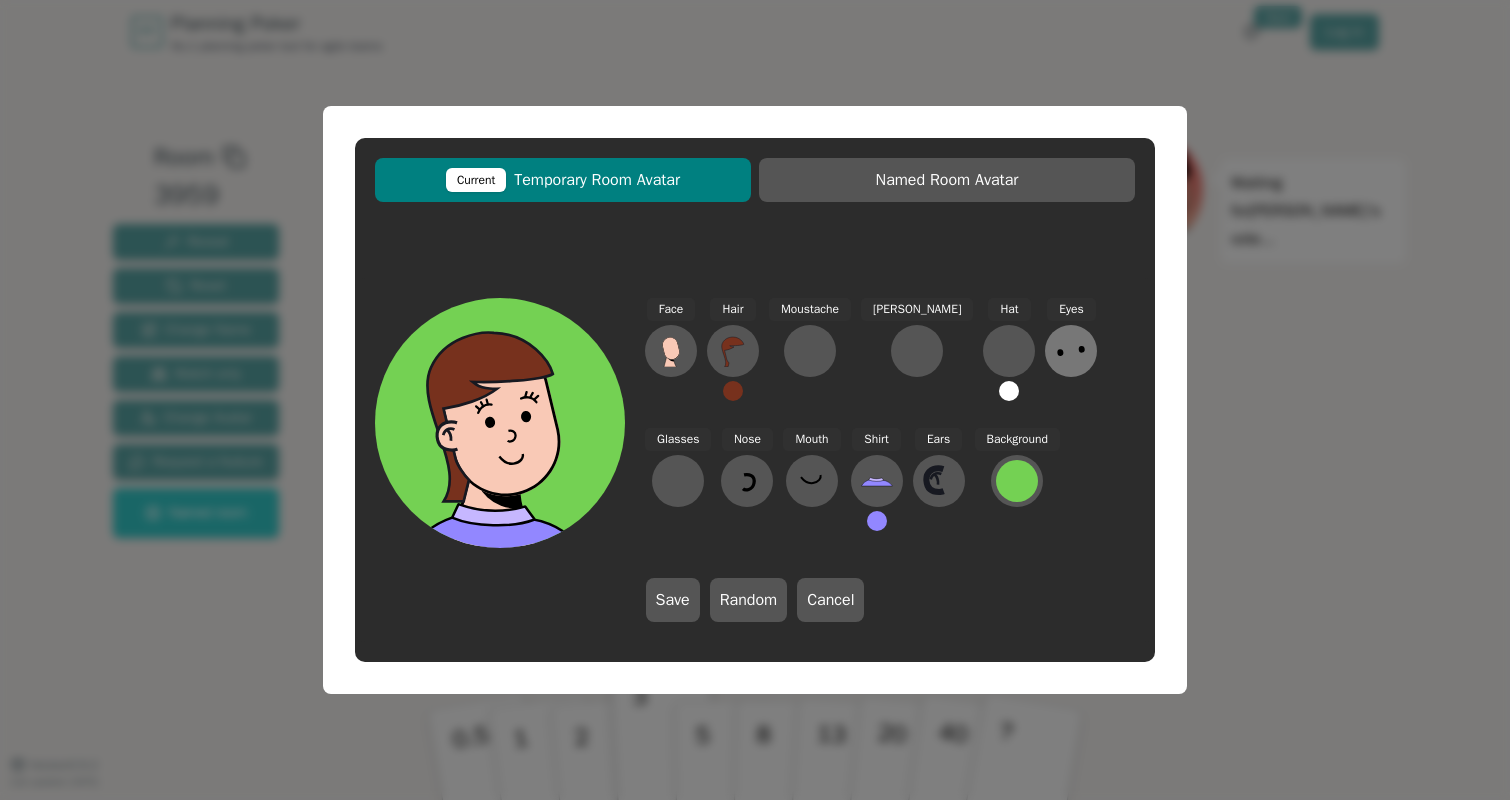 click 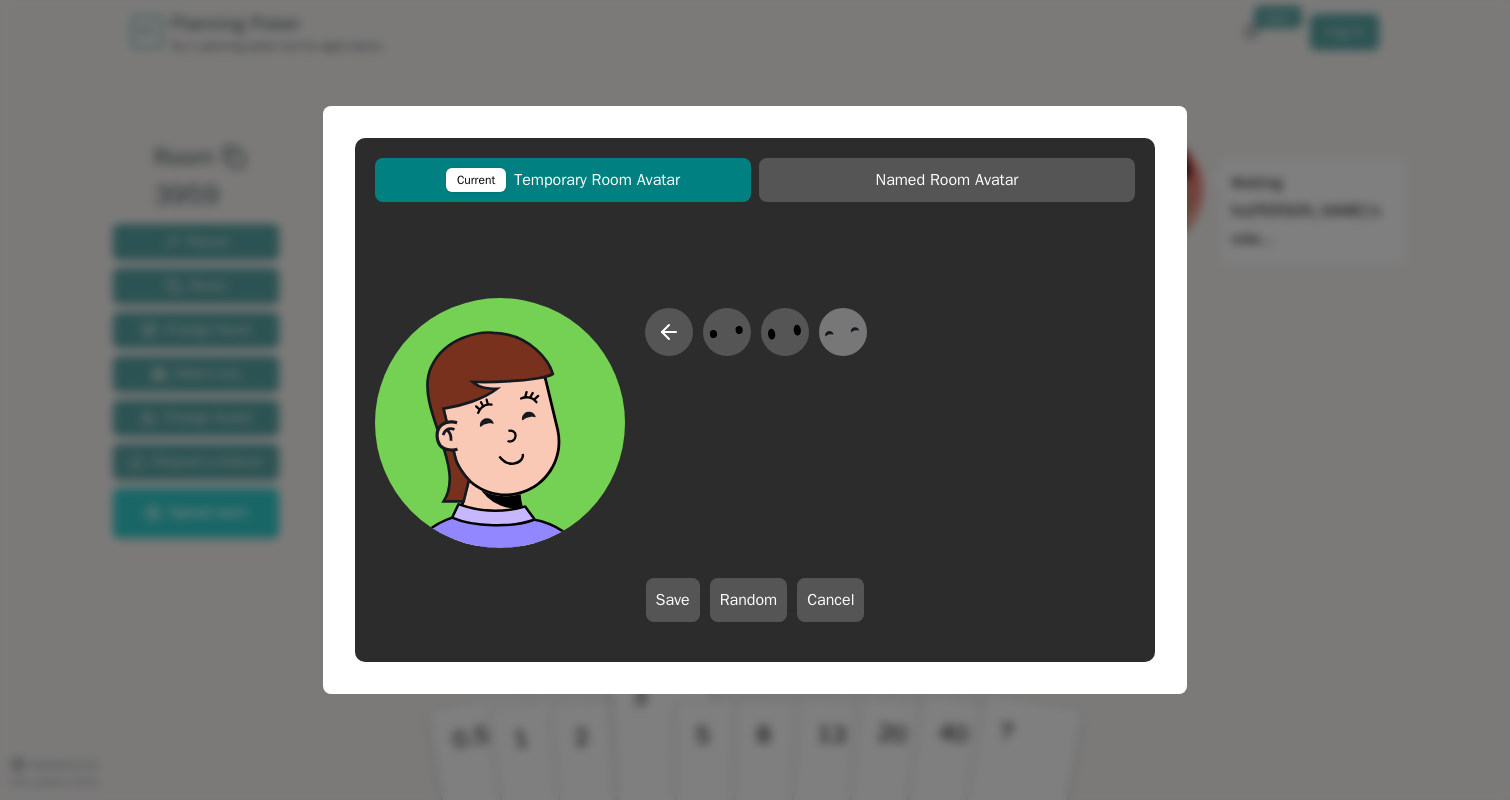 click 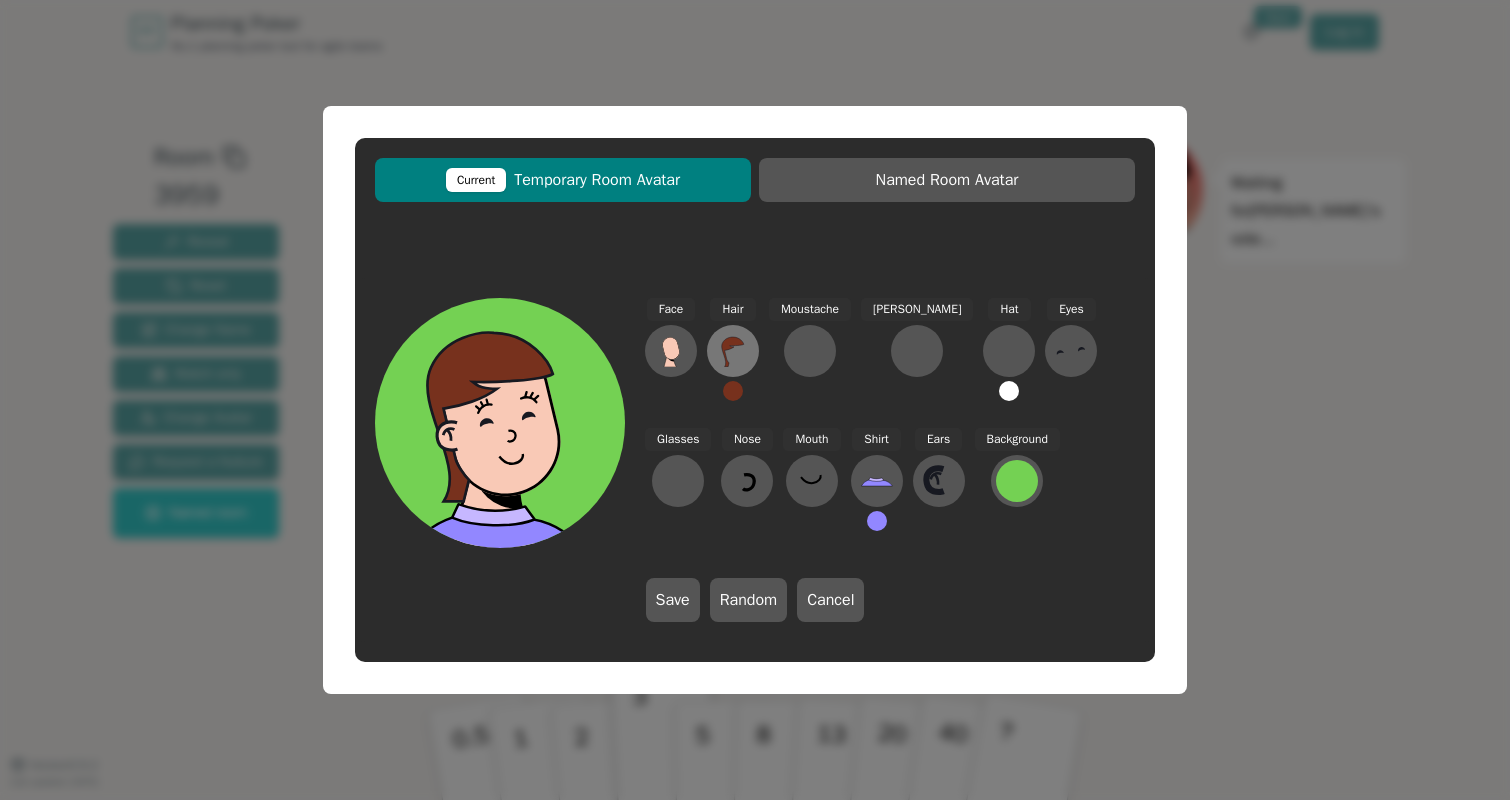 click 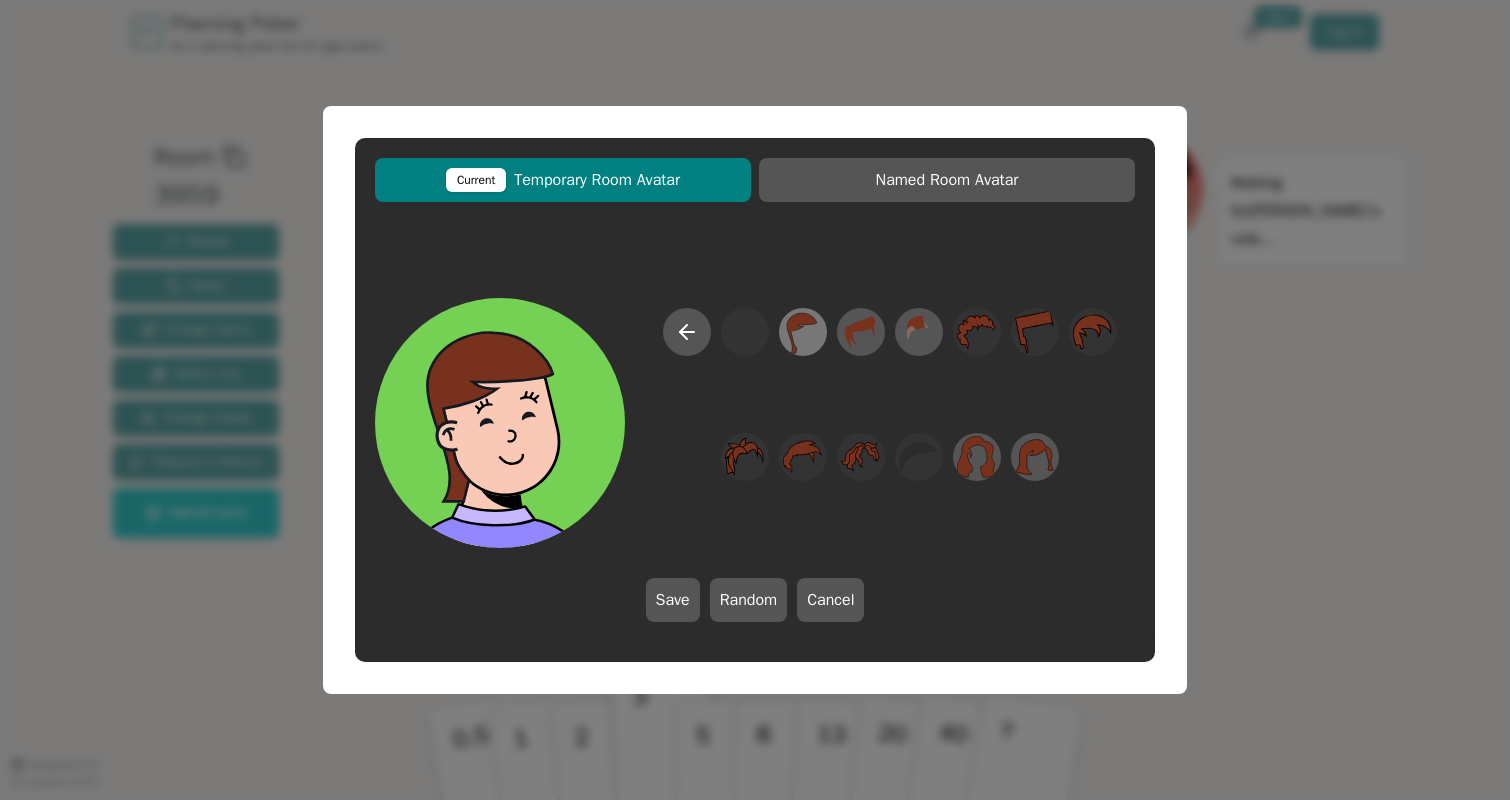 click 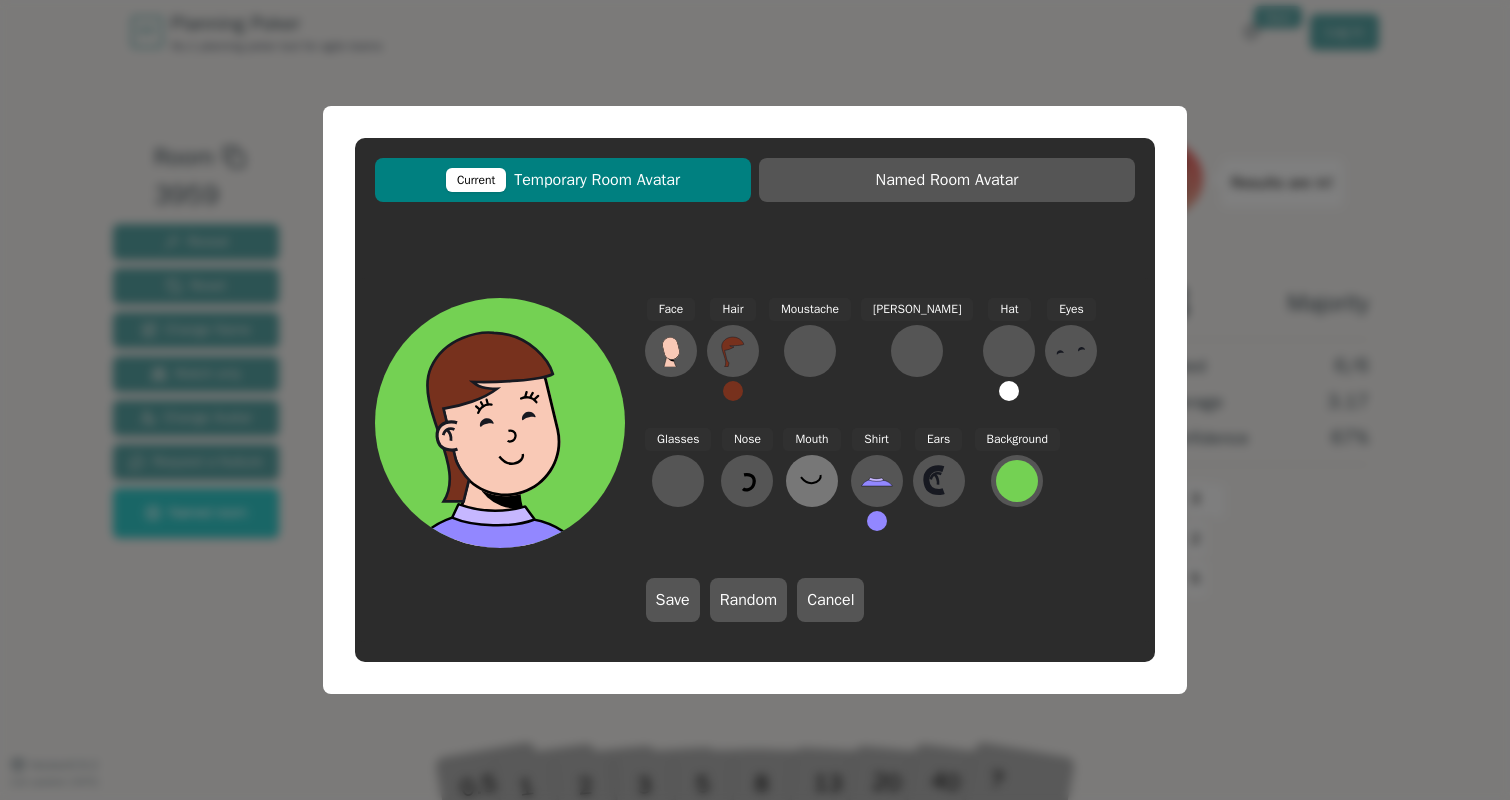 click 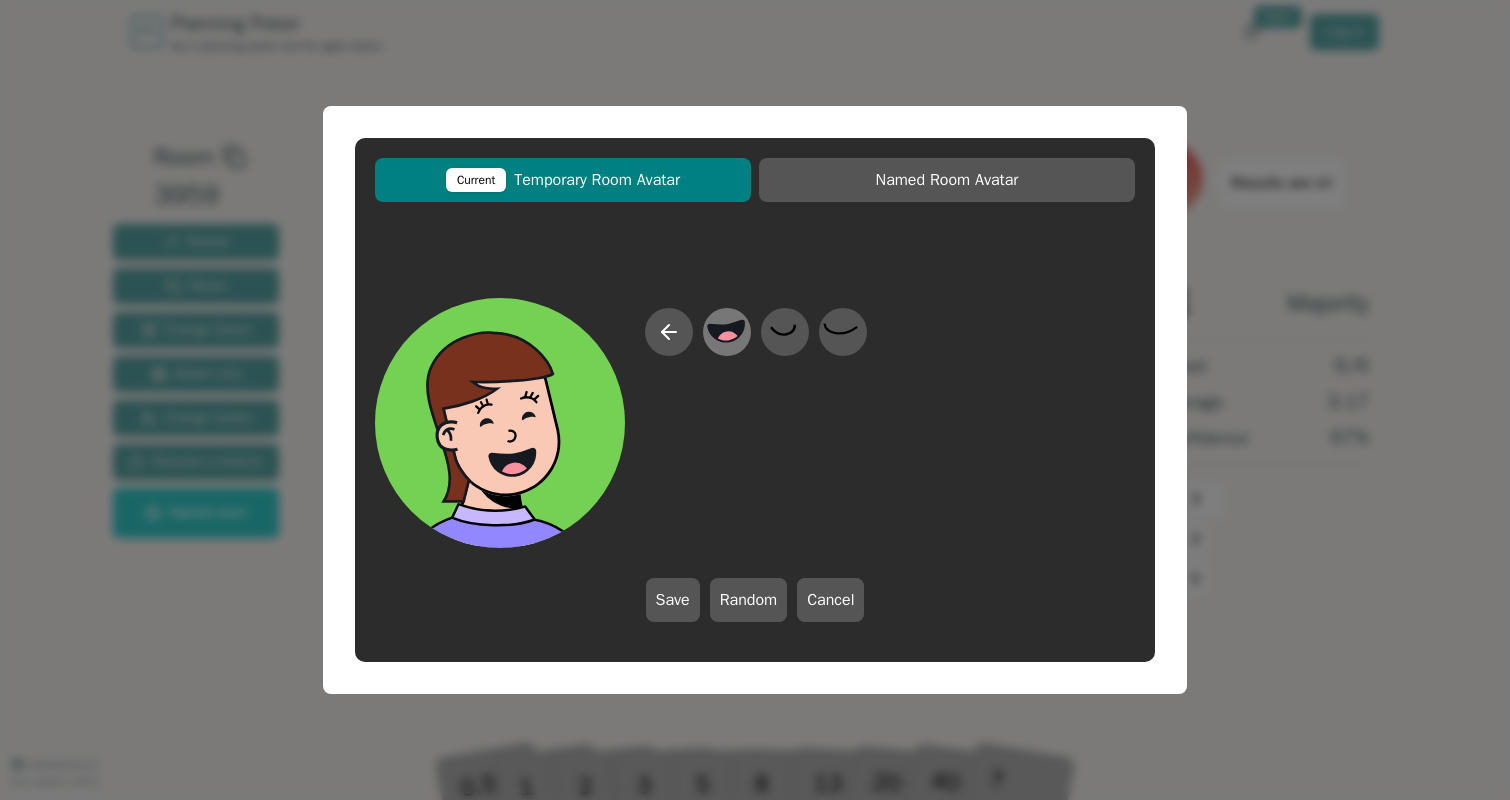 click 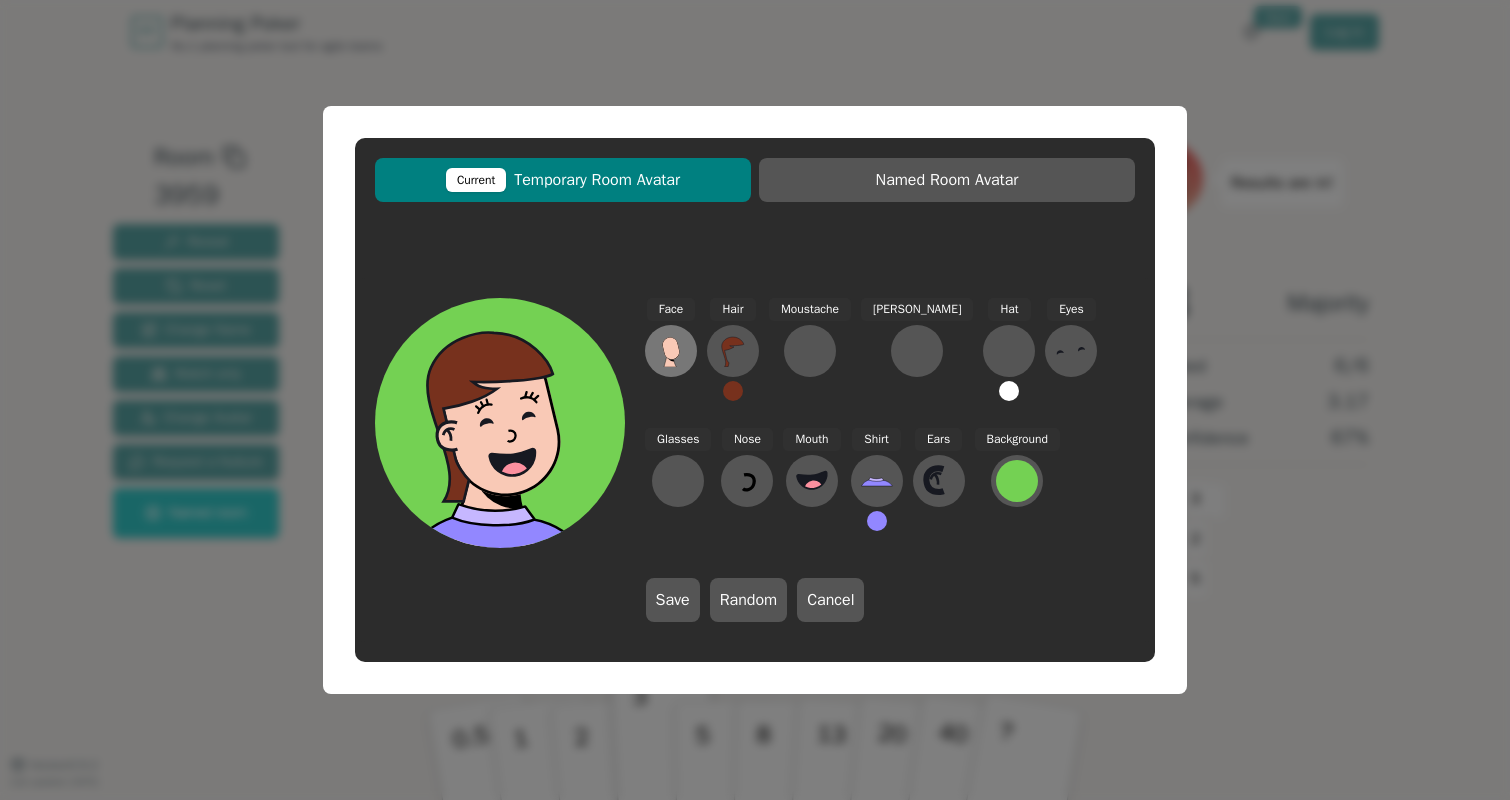 click 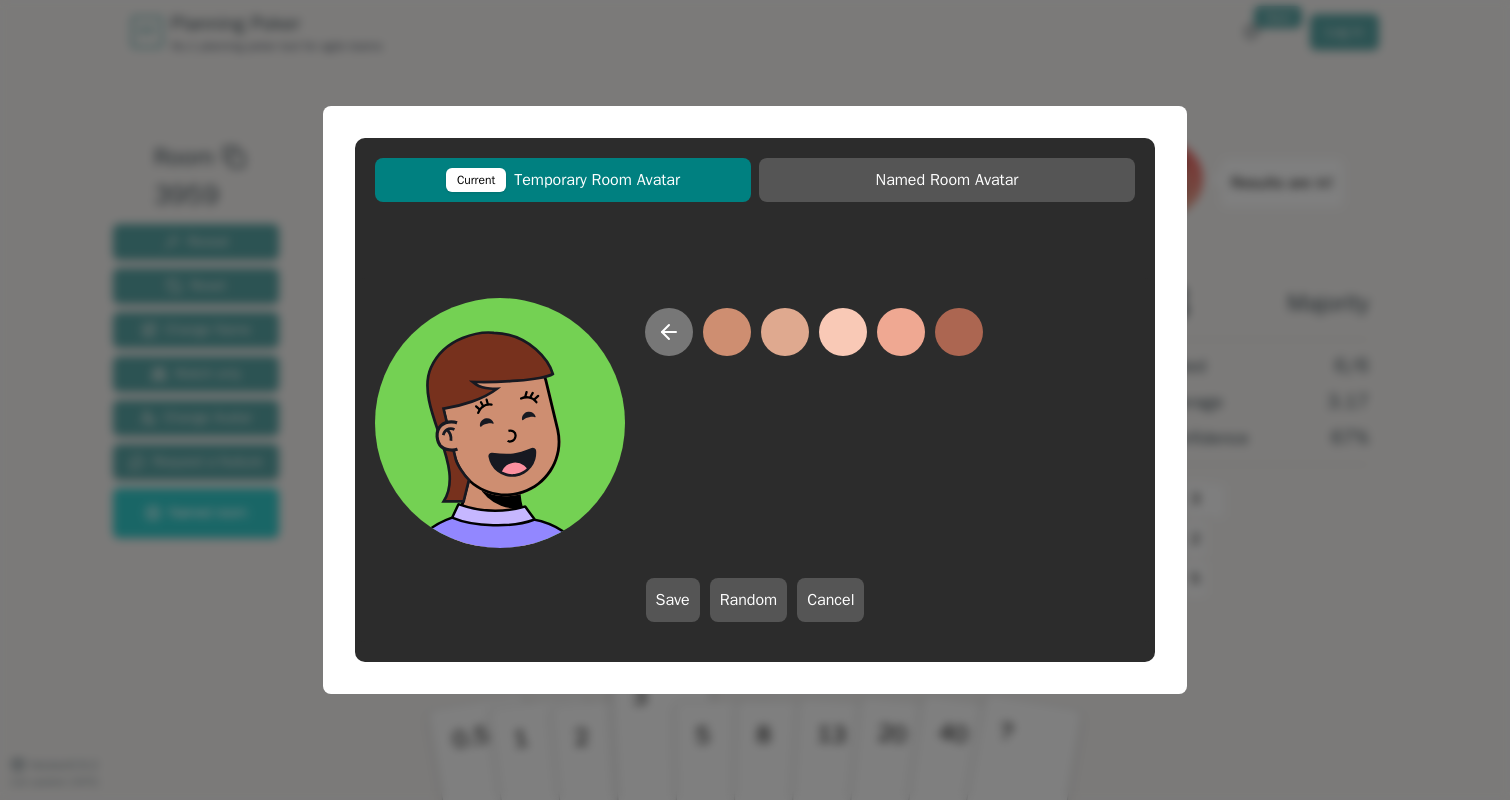 click 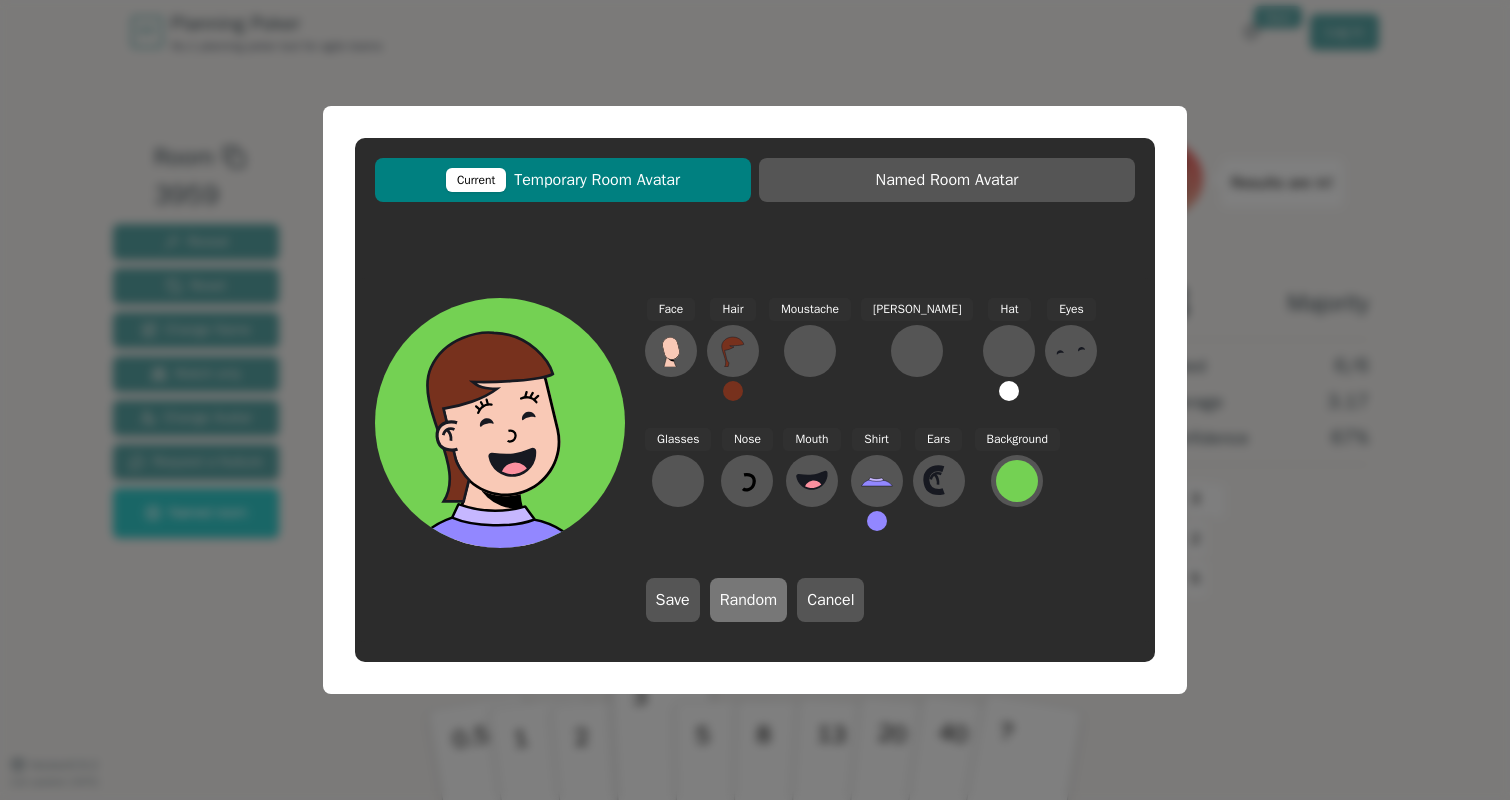 click on "Random" at bounding box center [749, 600] 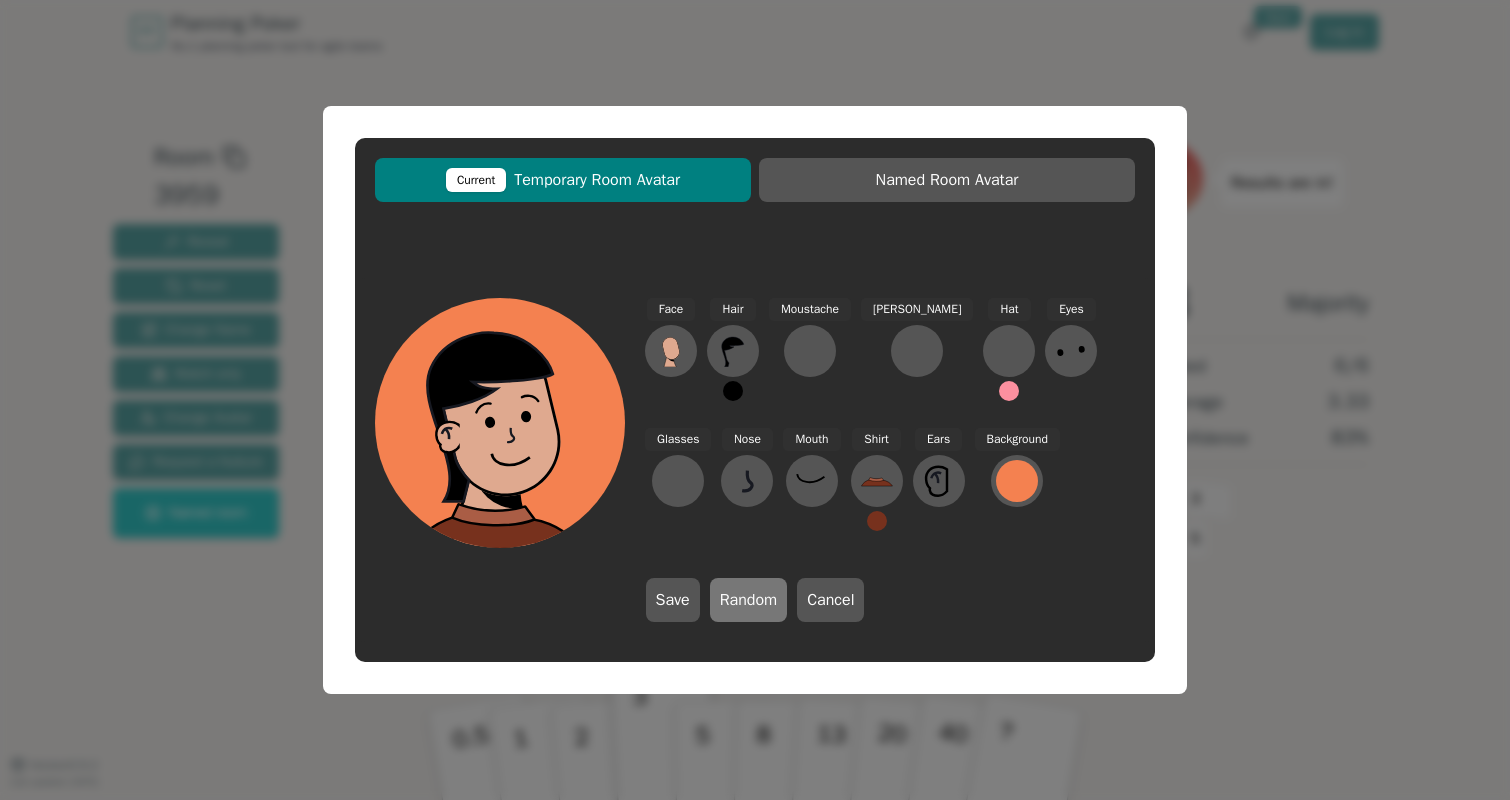 click on "Random" at bounding box center (749, 600) 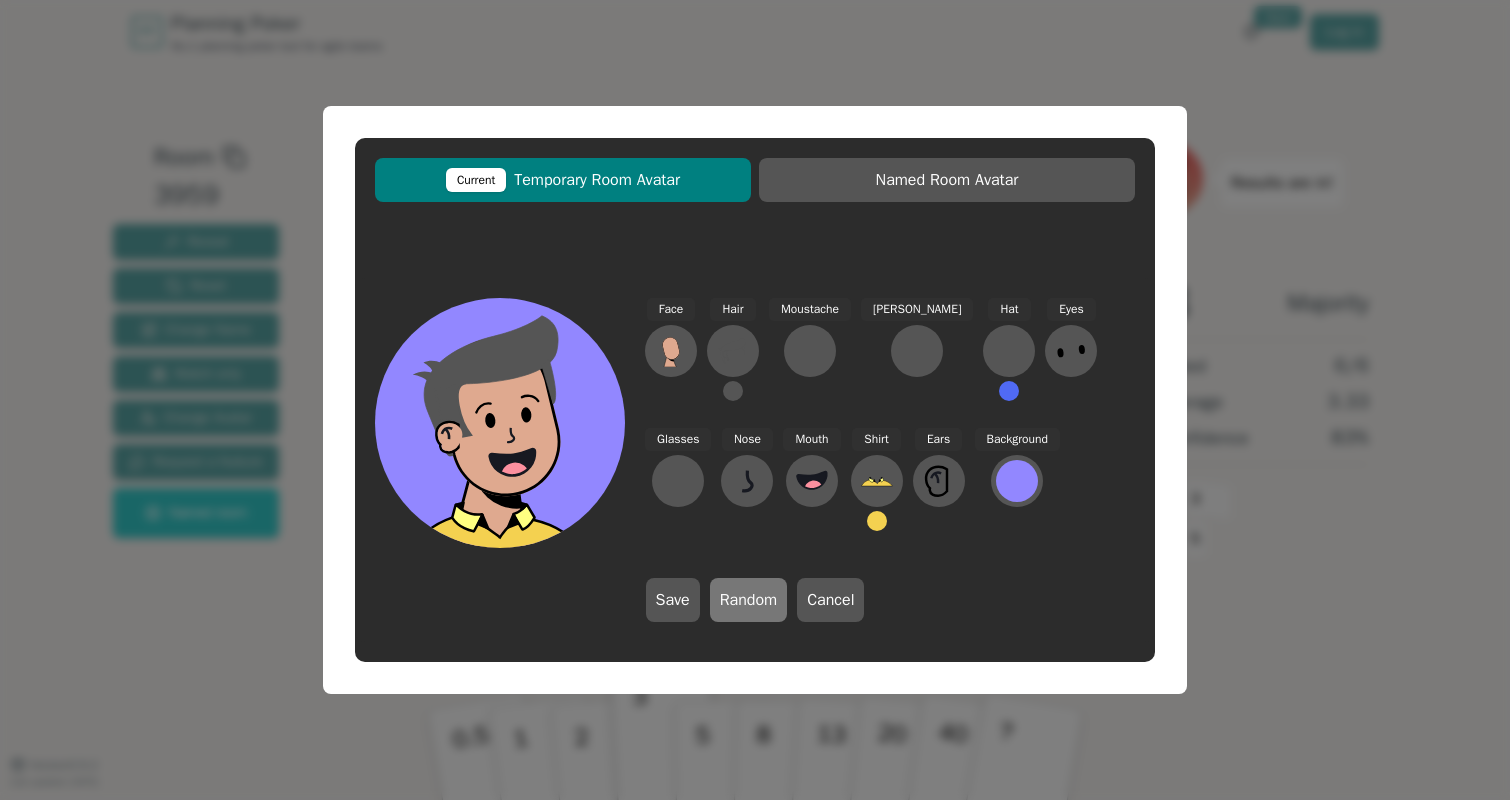 click on "Random" at bounding box center [749, 600] 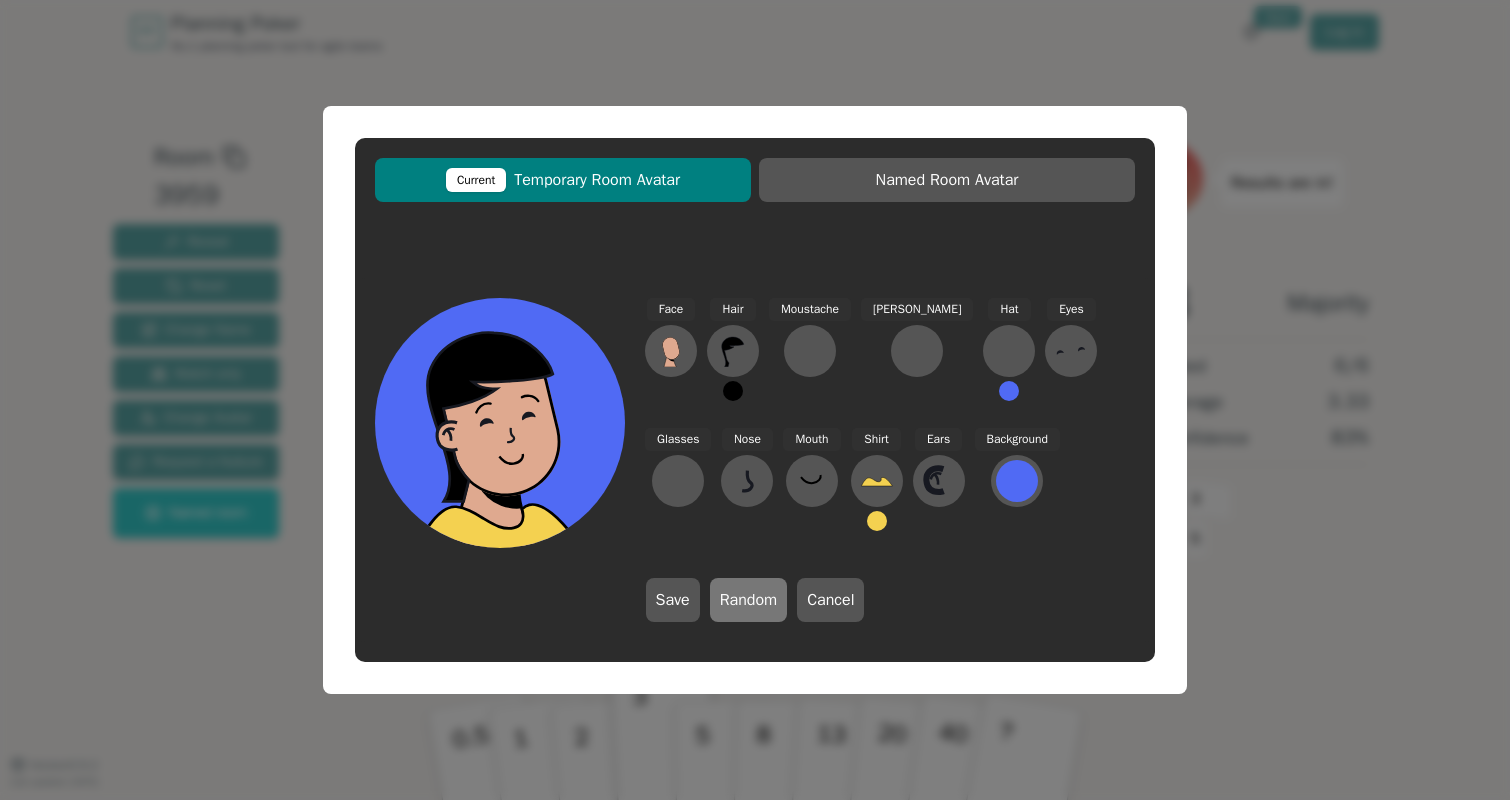 click on "Random" at bounding box center (749, 600) 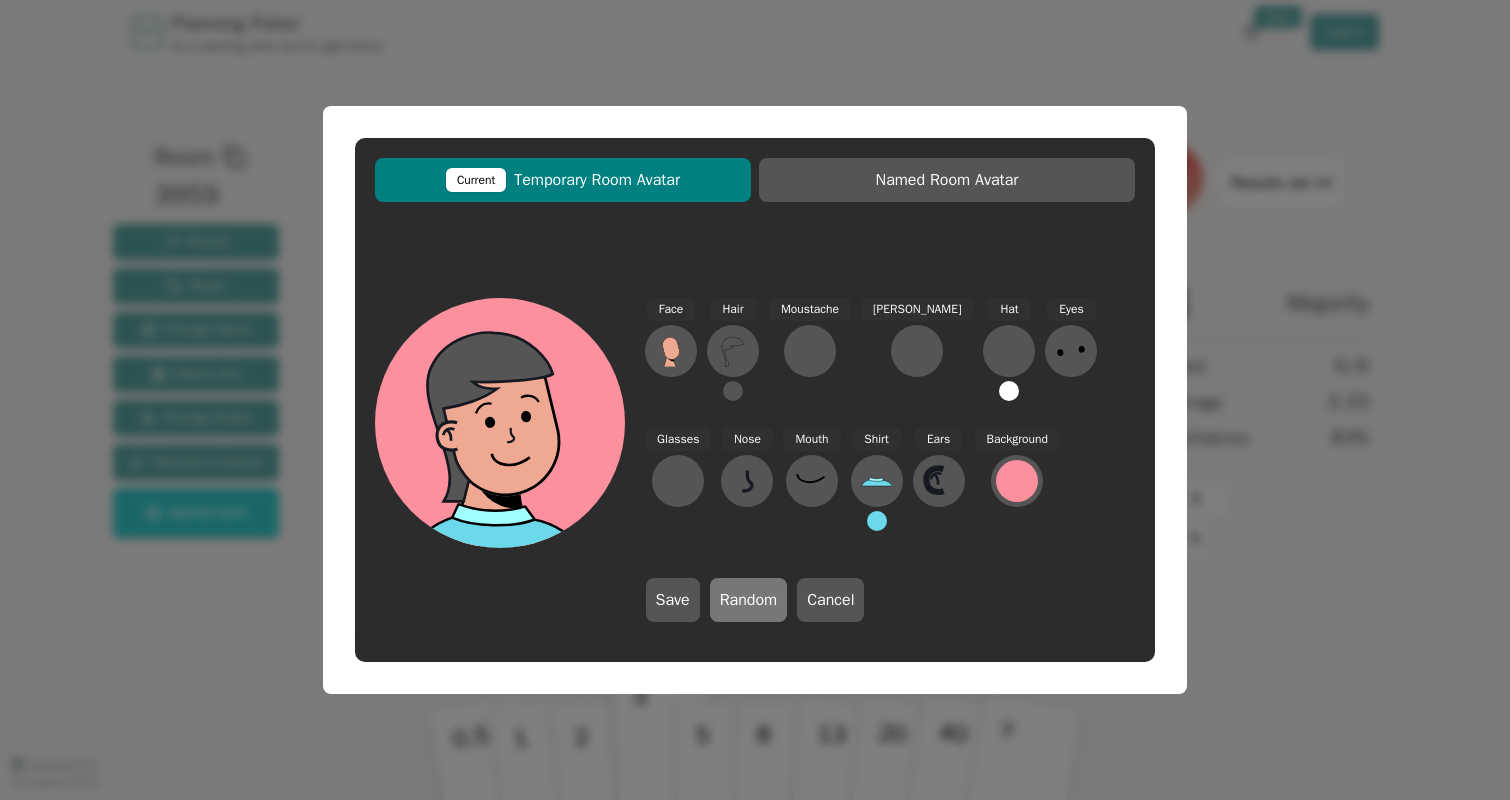 click on "Random" at bounding box center [749, 600] 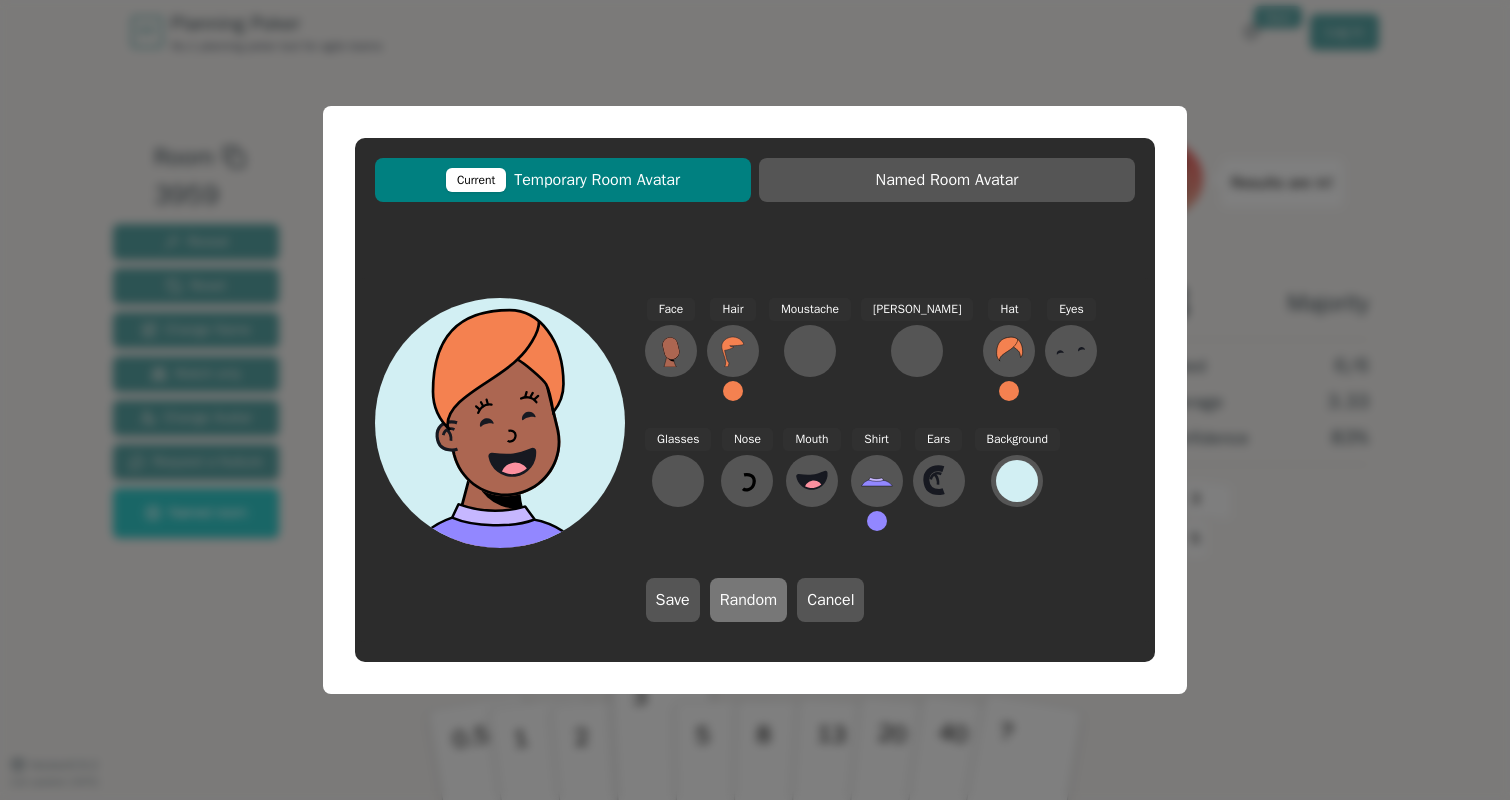 click on "Random" at bounding box center [749, 600] 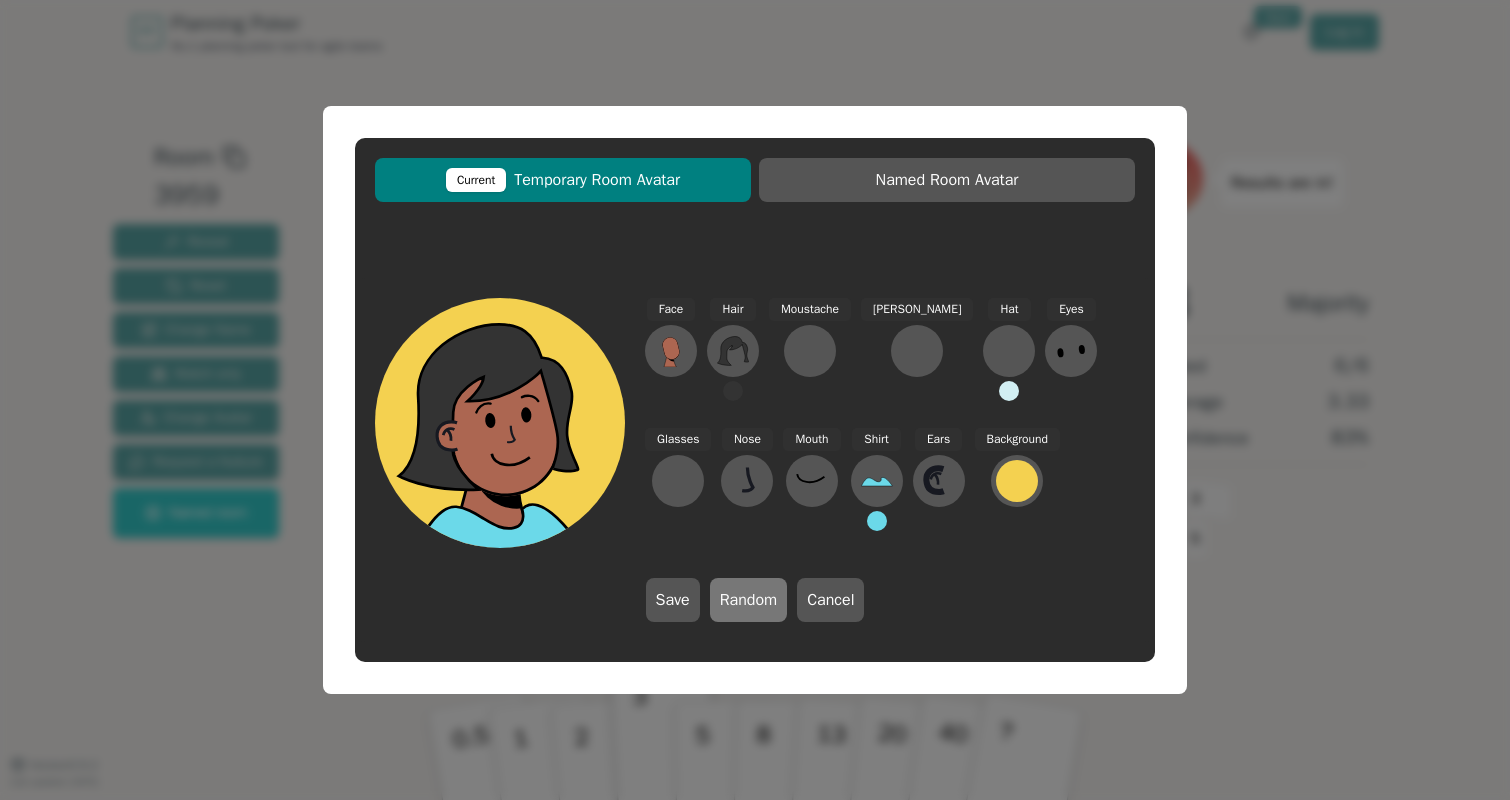 click on "Random" at bounding box center [749, 600] 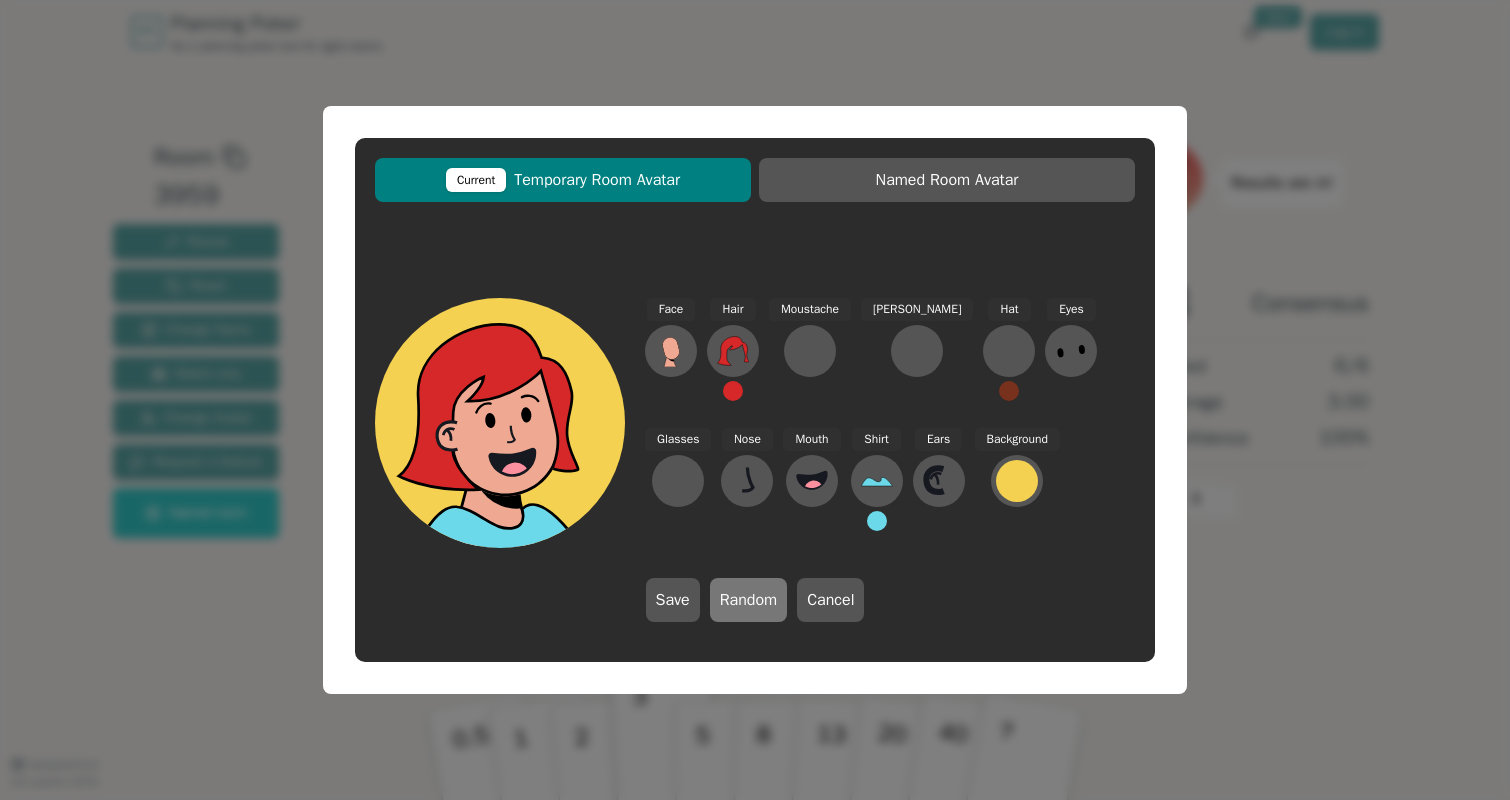 click on "Random" at bounding box center [749, 600] 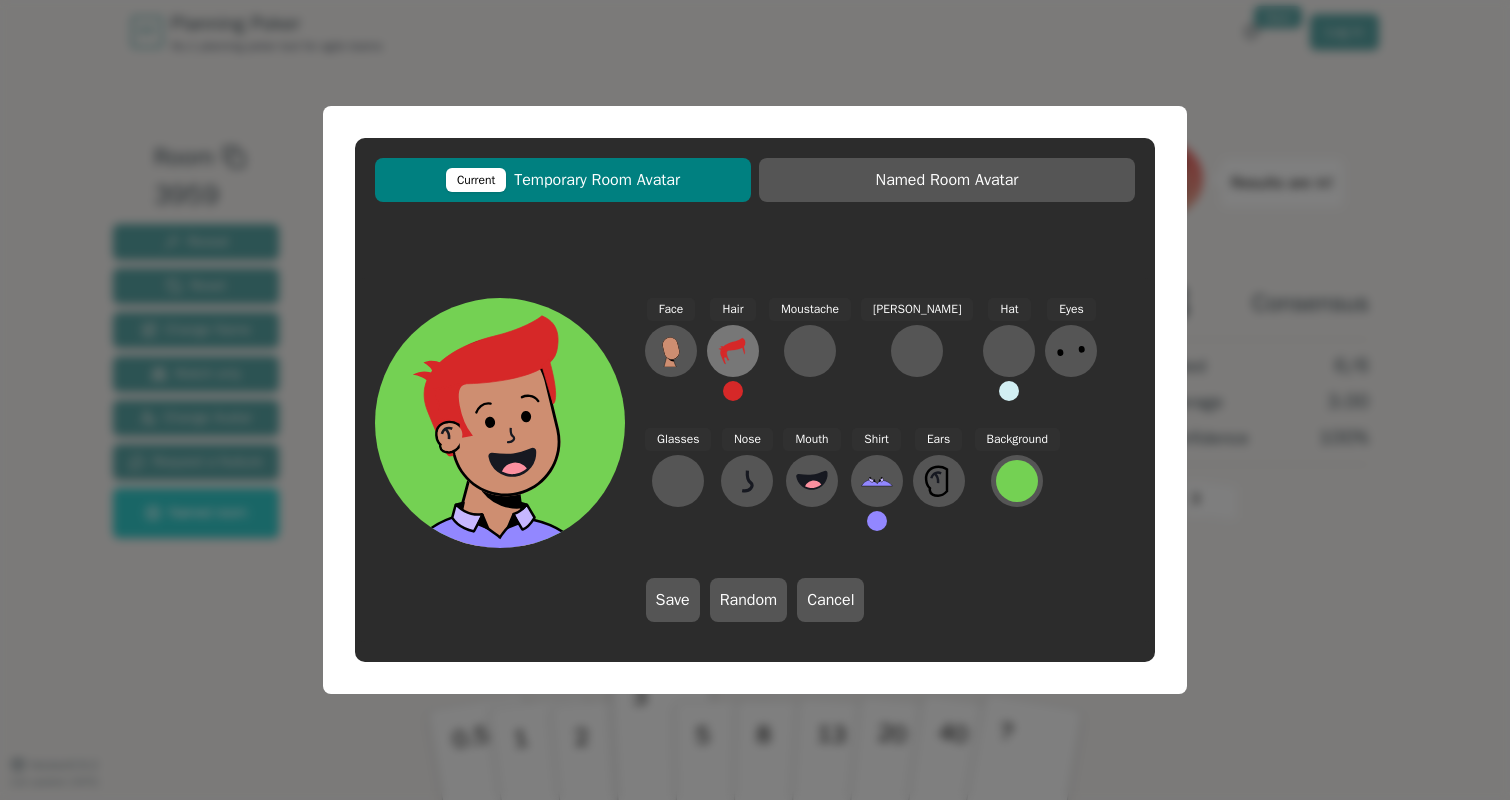 click 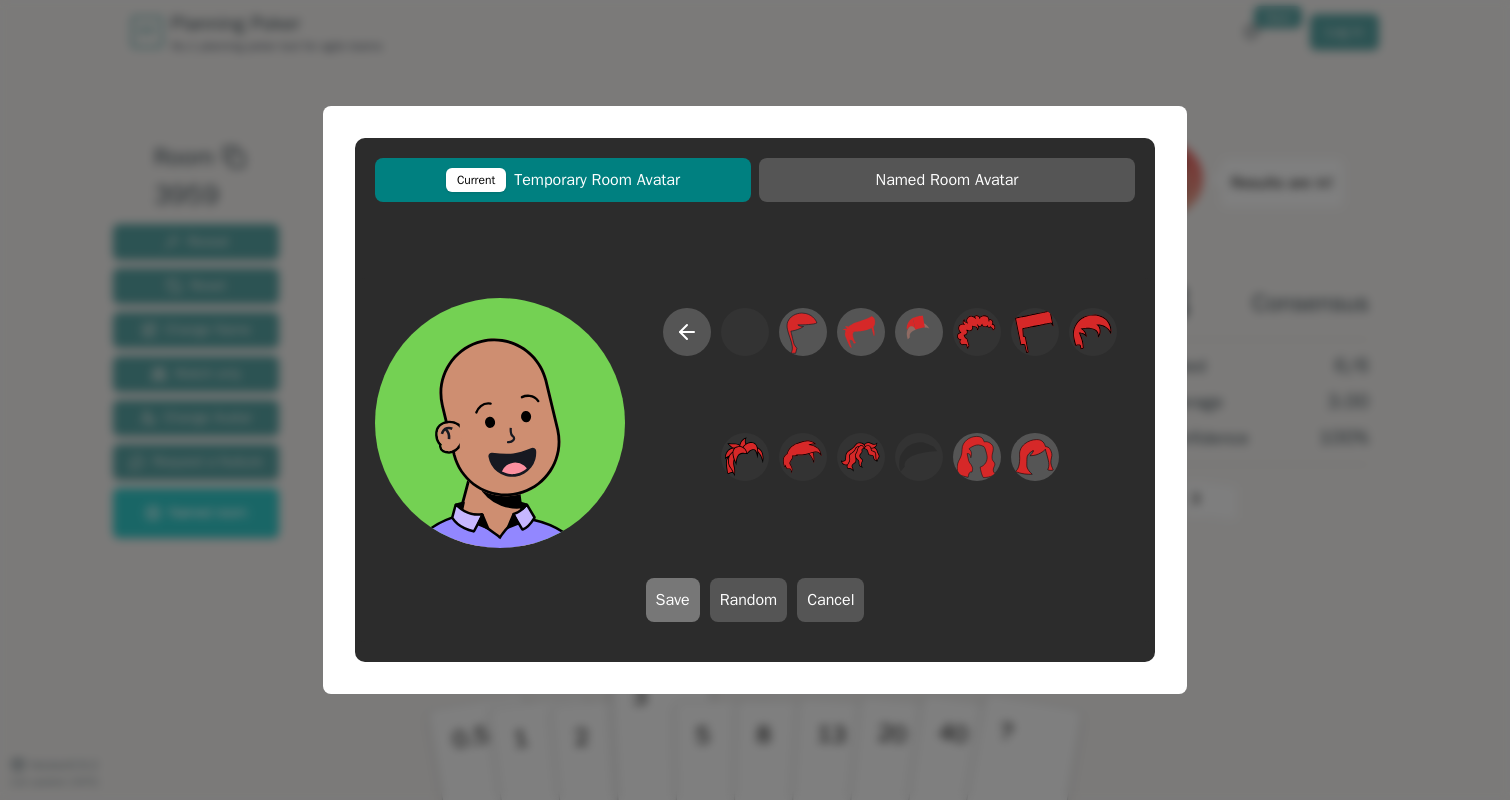 click on "Save" at bounding box center [673, 600] 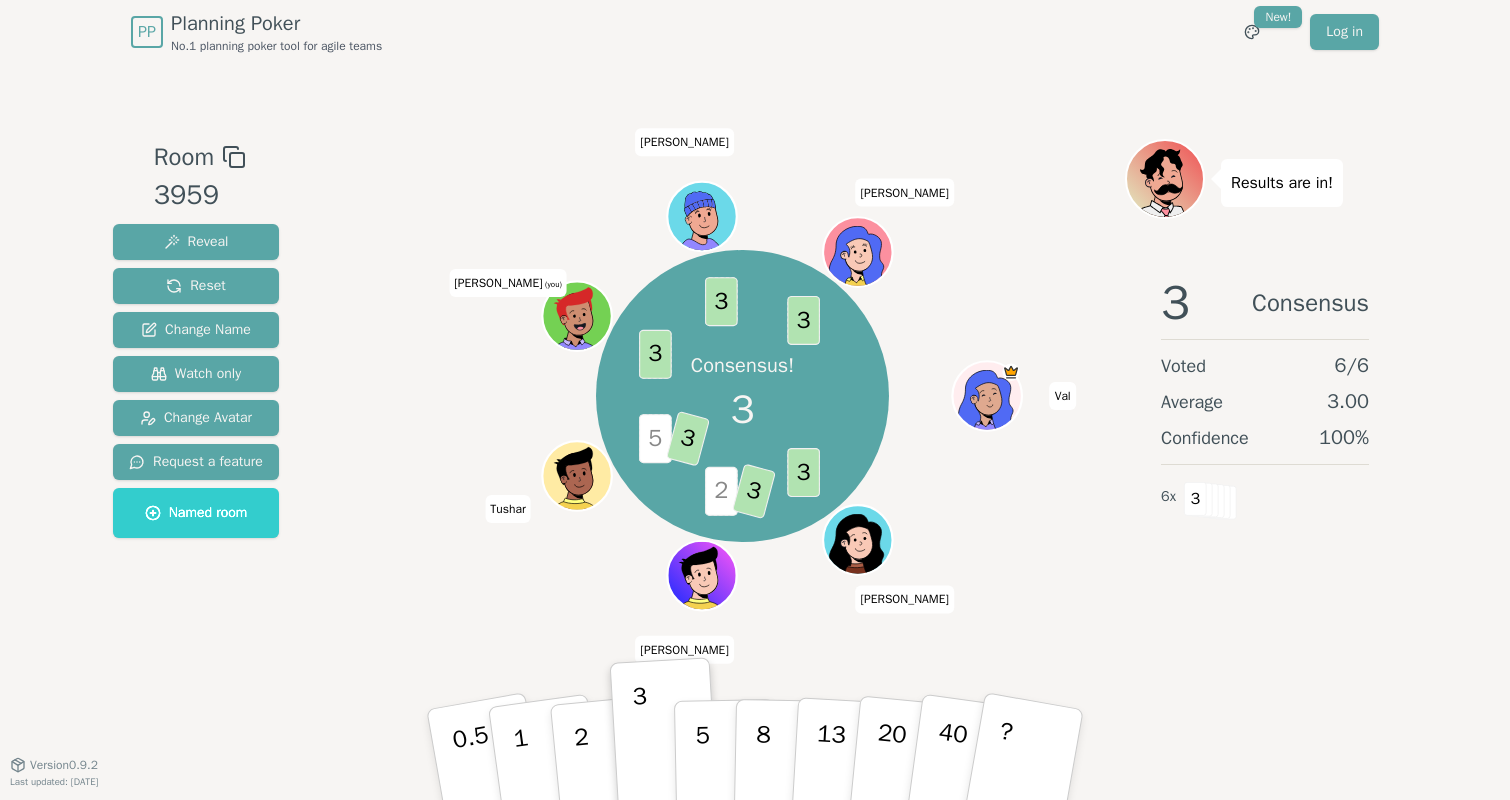 click 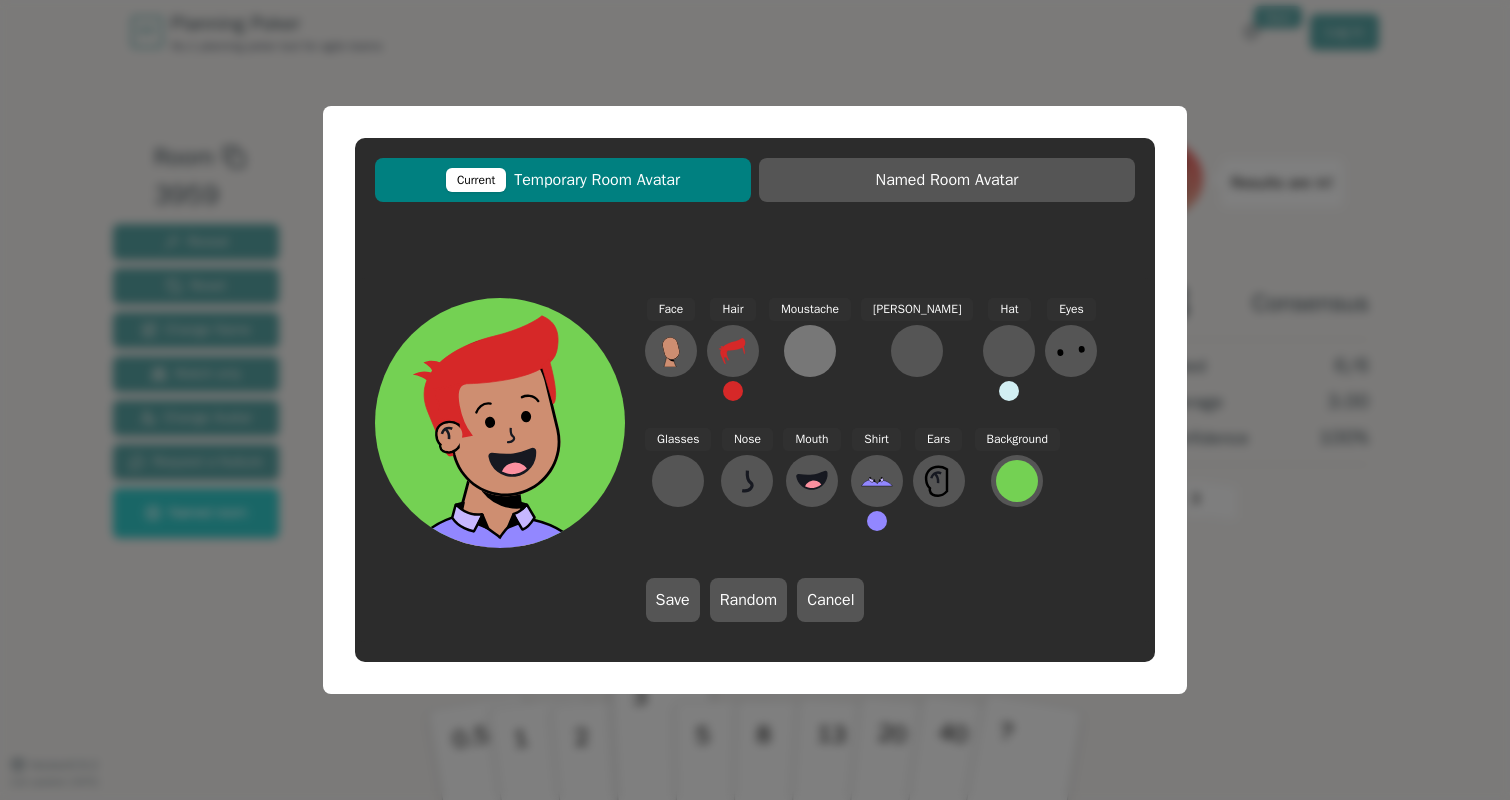 click at bounding box center [810, 351] 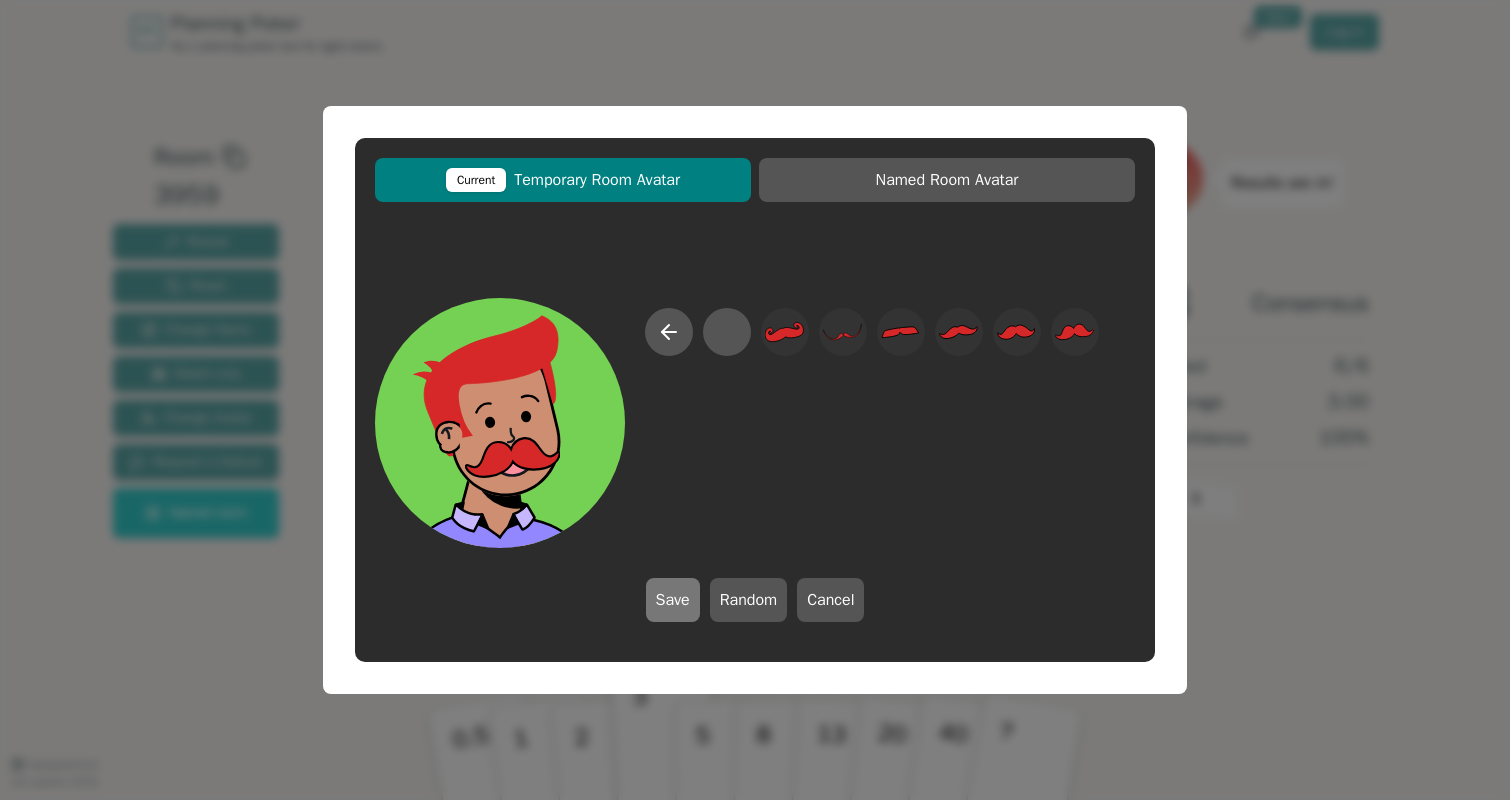 click on "Save" at bounding box center (673, 600) 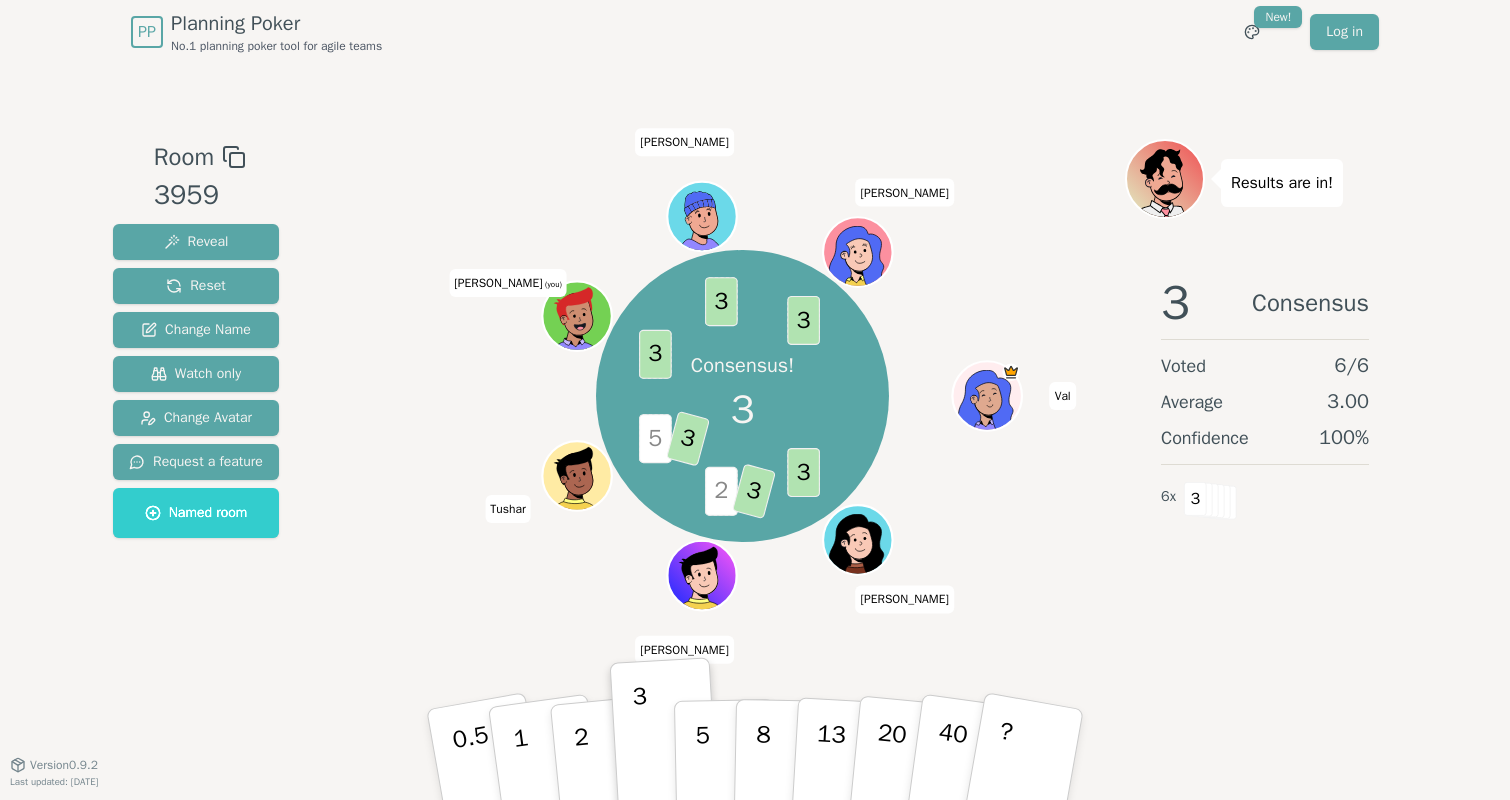 click 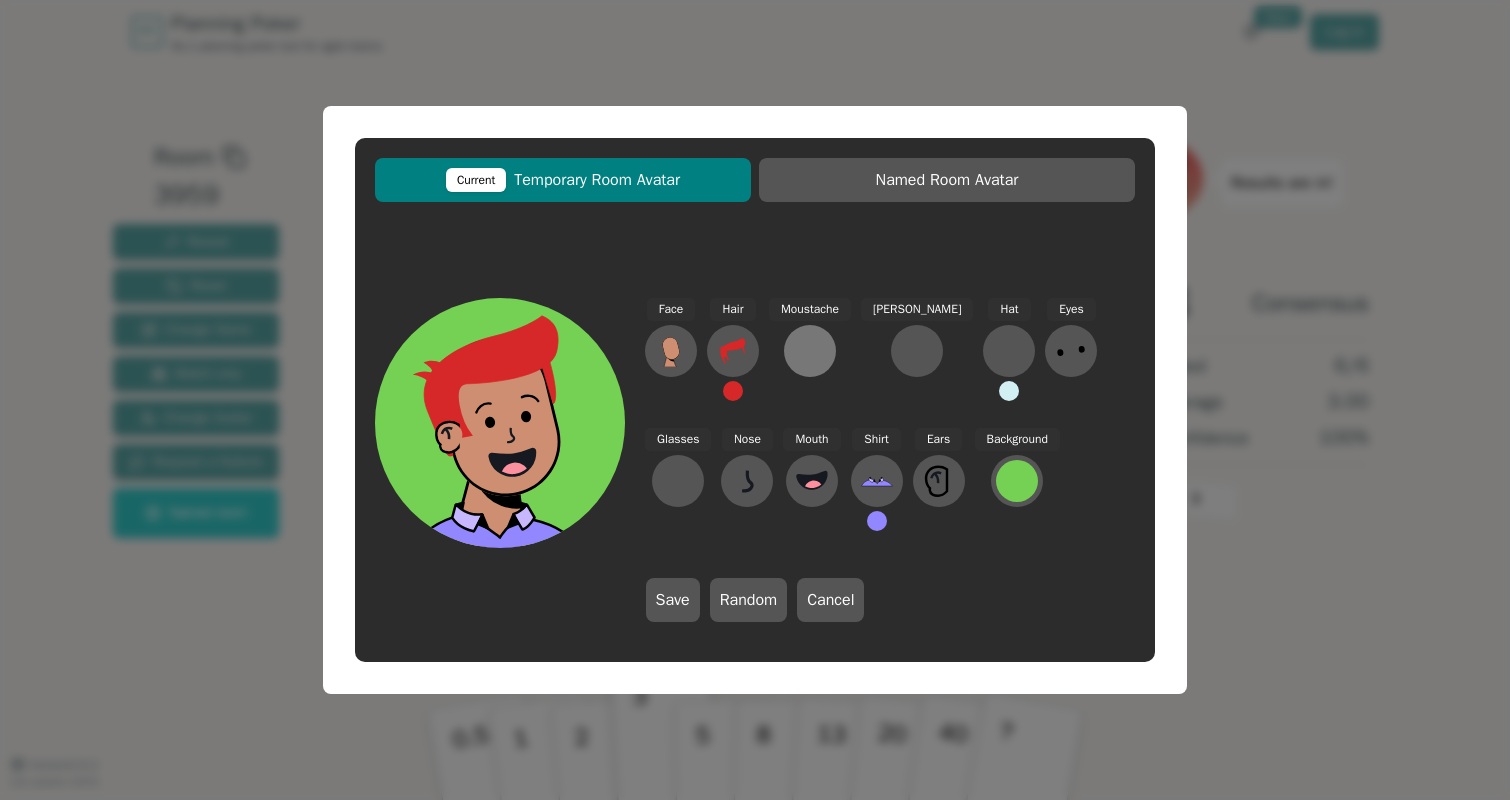 click at bounding box center [810, 351] 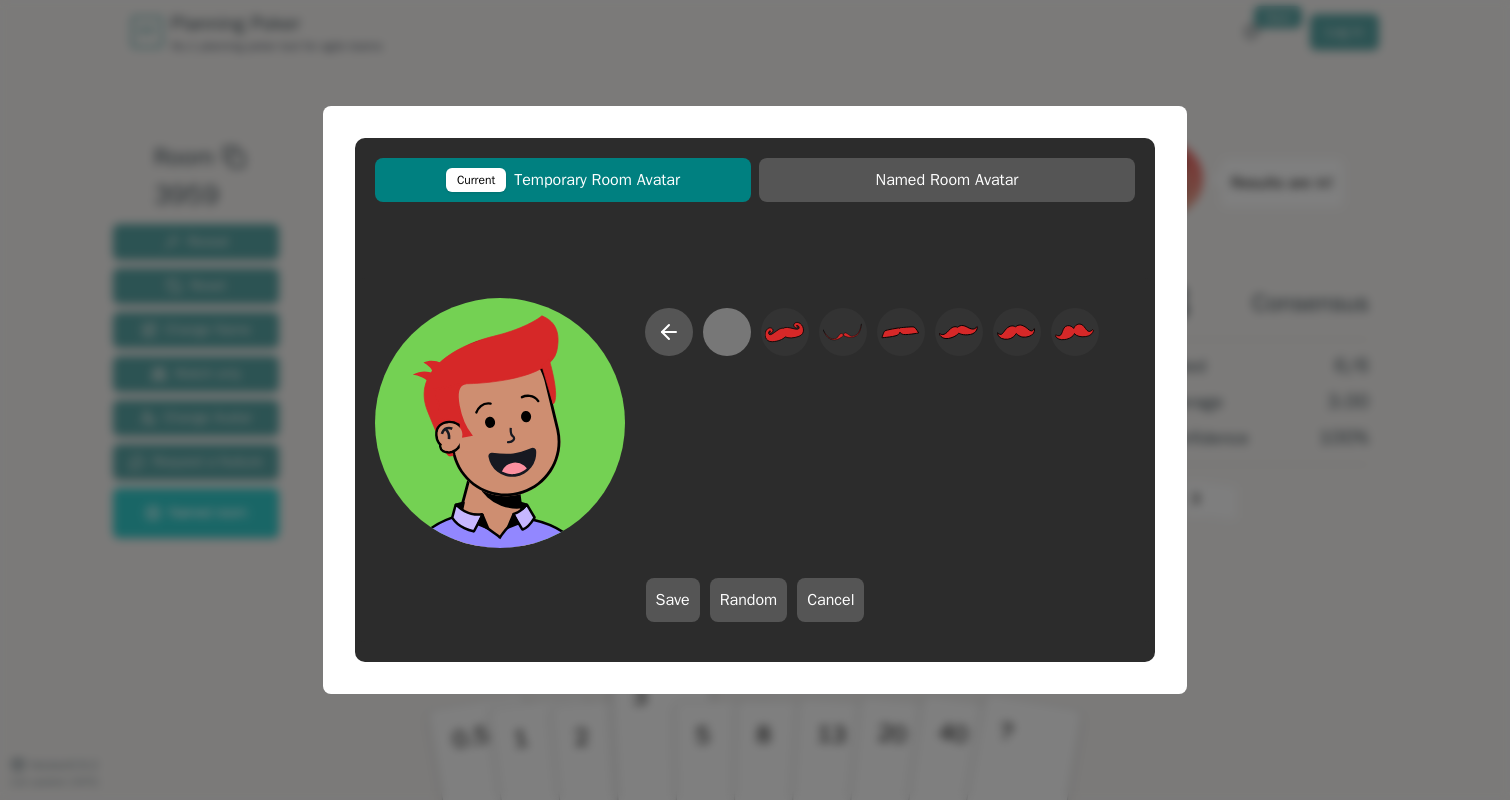 click at bounding box center (726, 332) 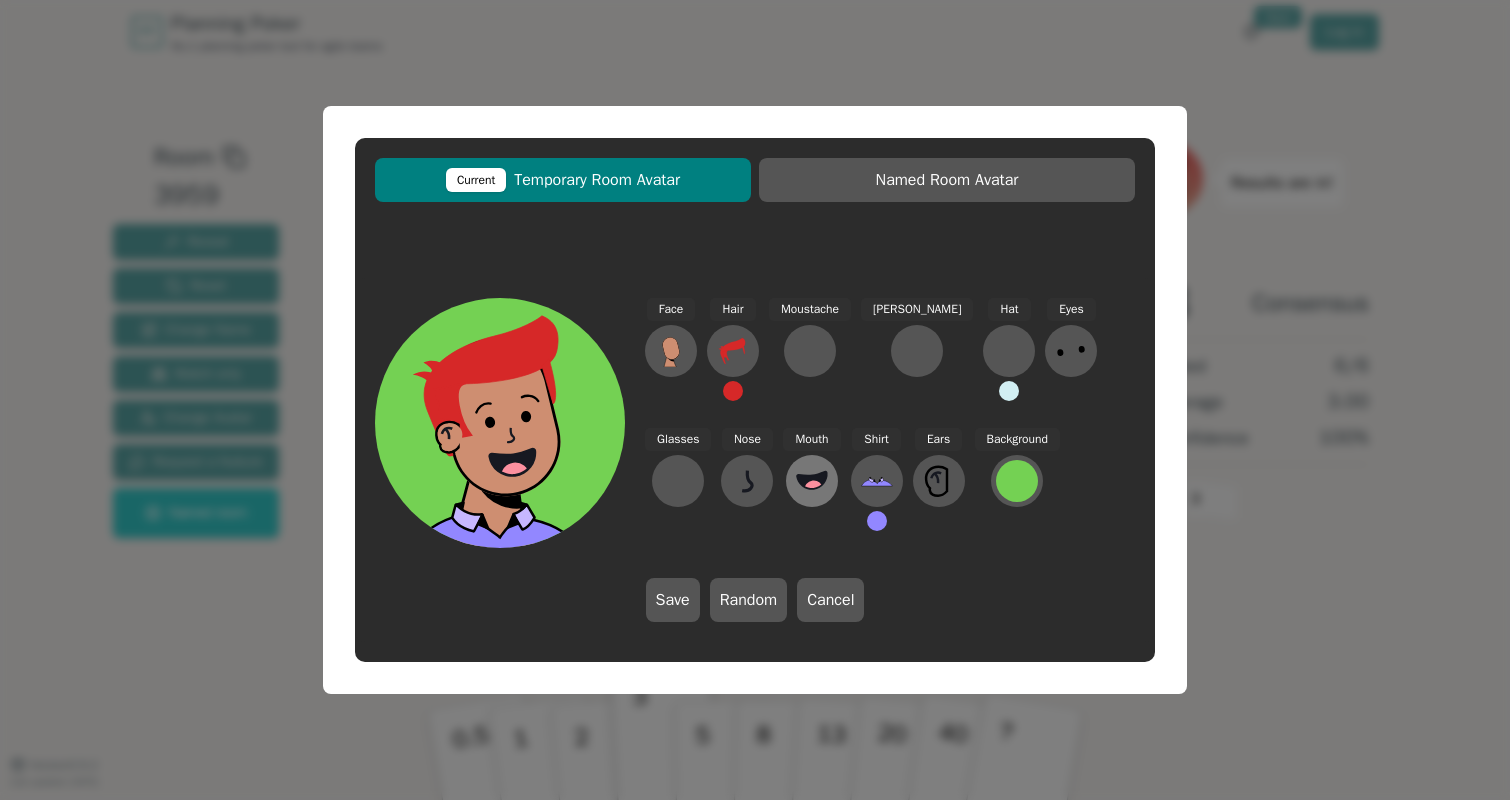 click 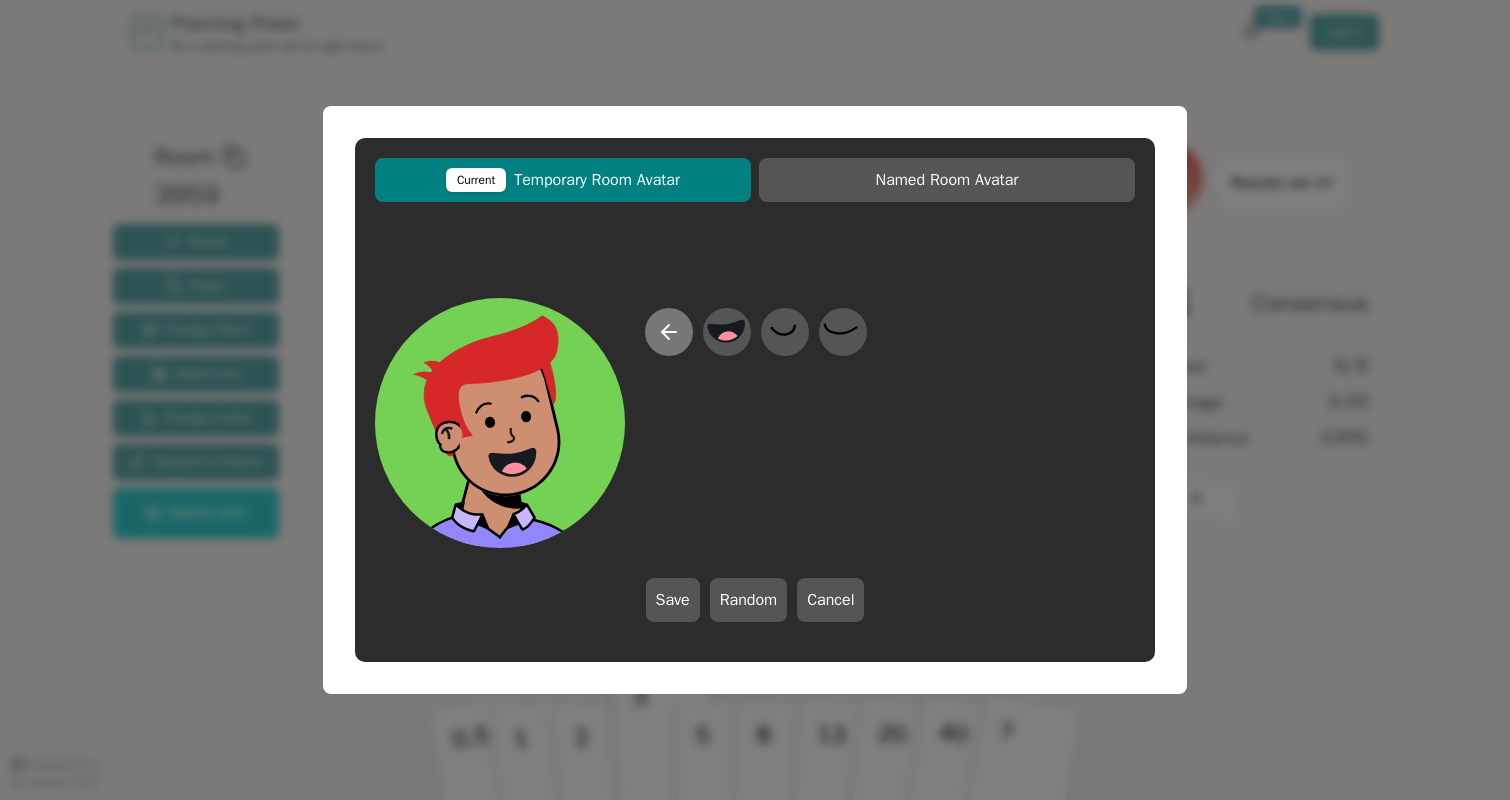 click 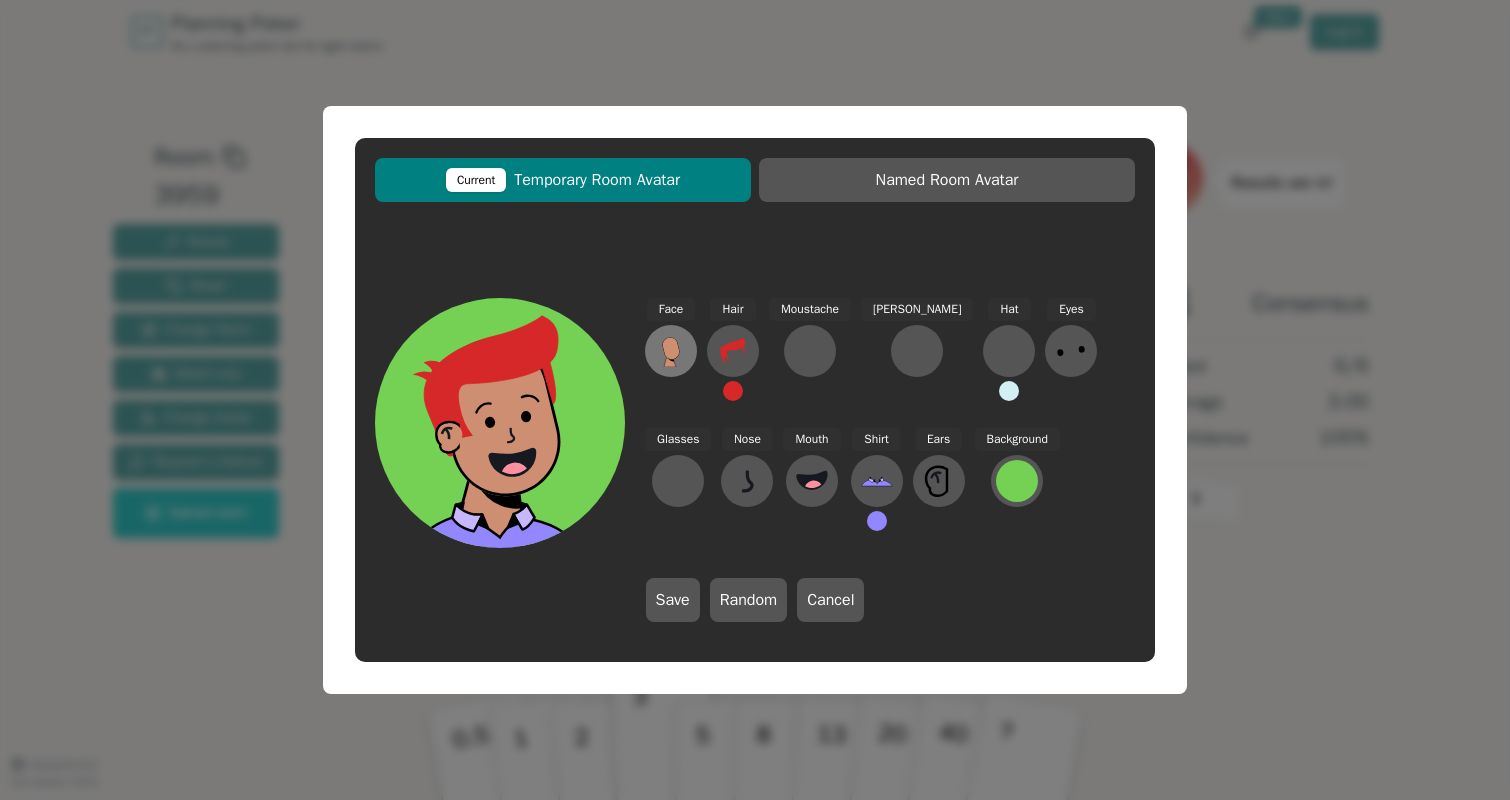 click 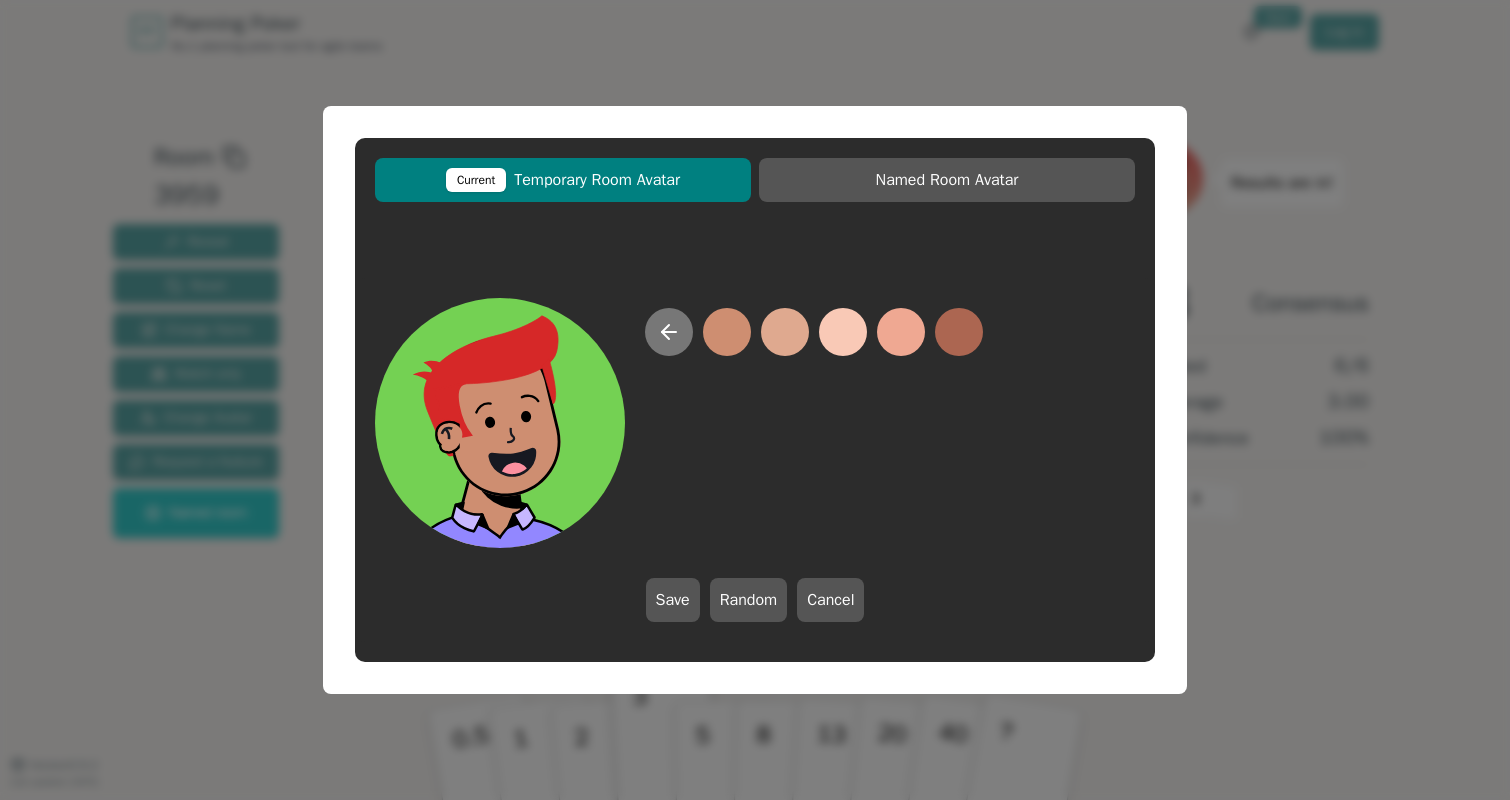 click 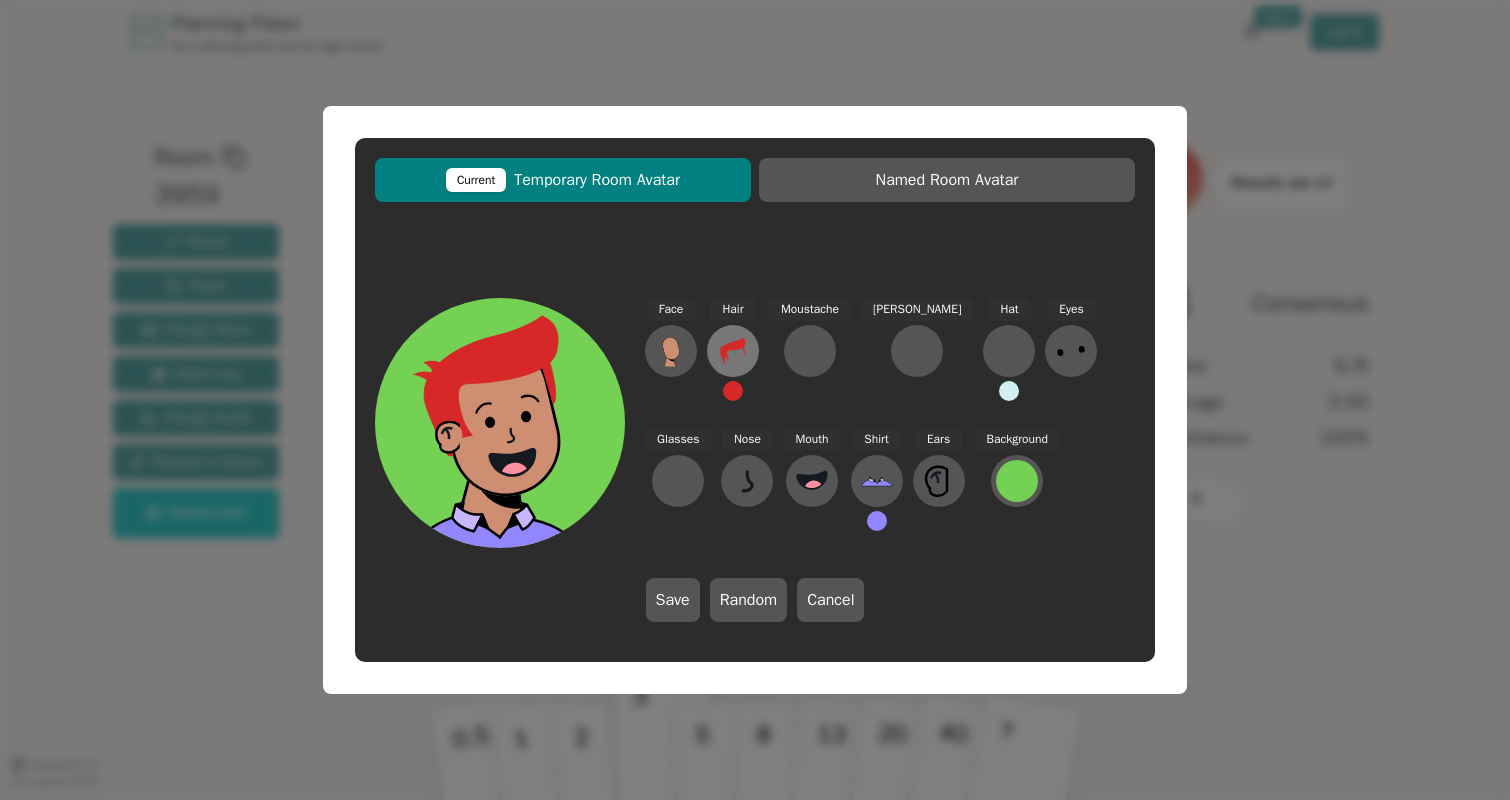 click 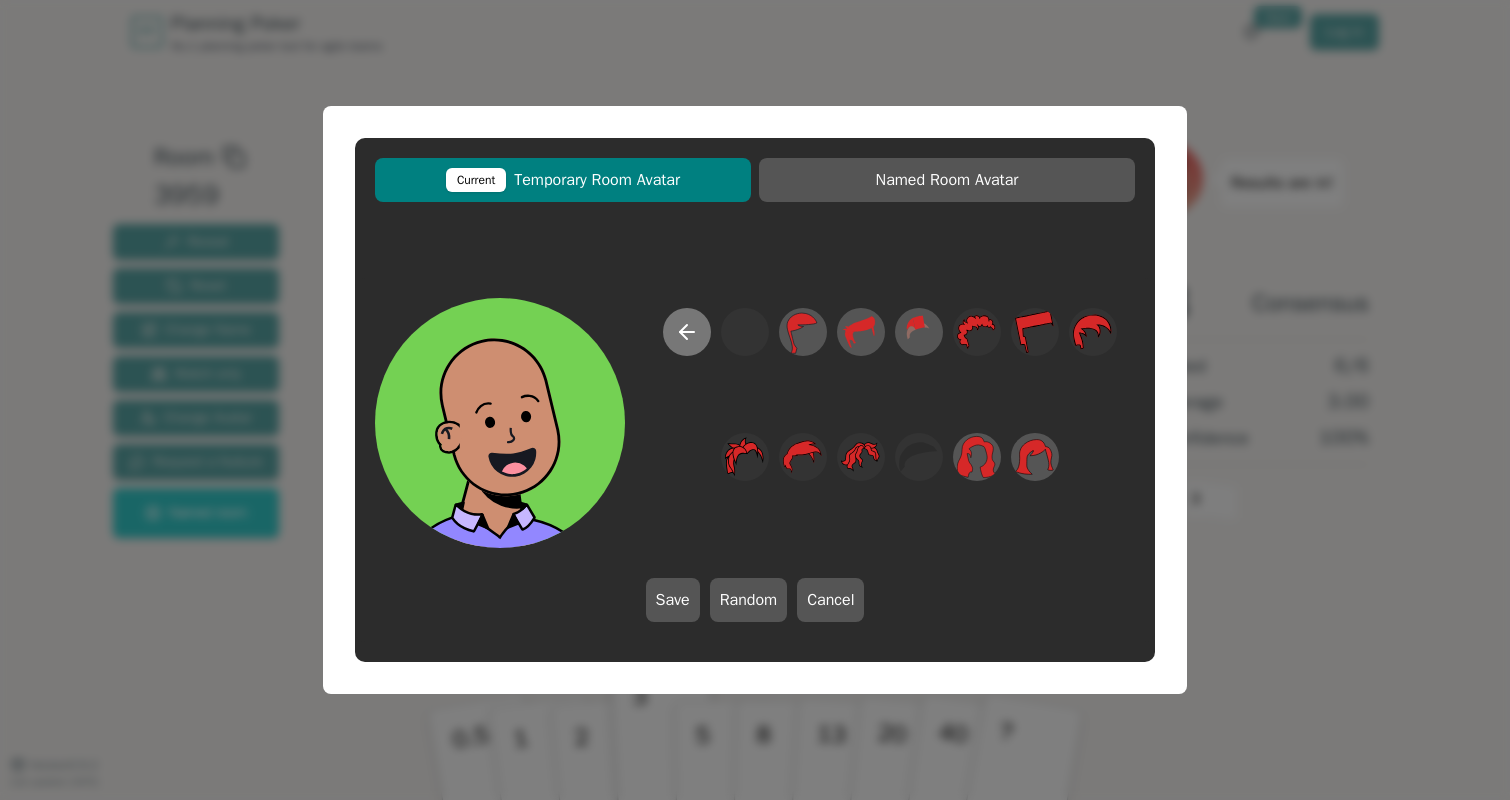 click at bounding box center (687, 332) 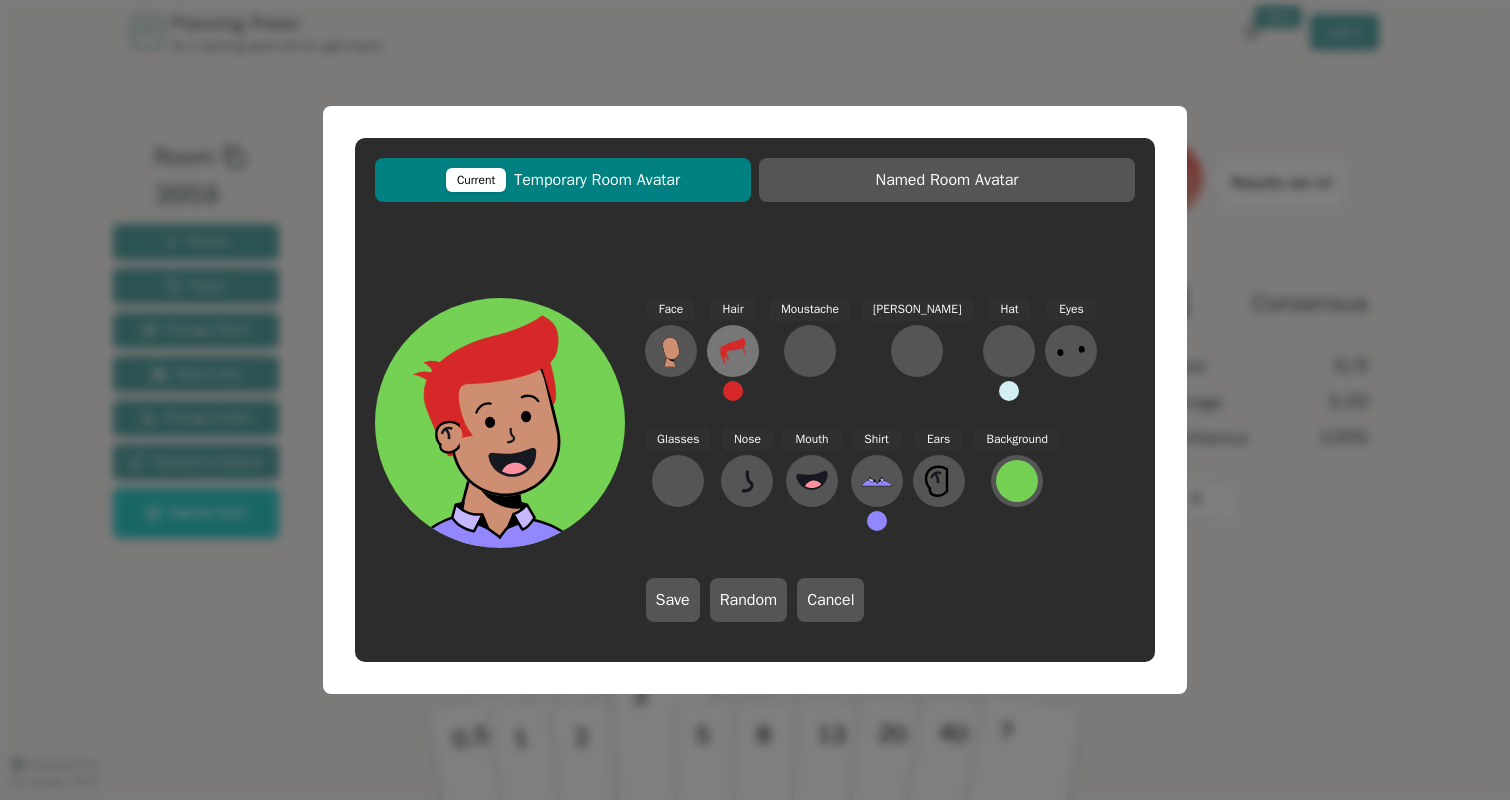 click 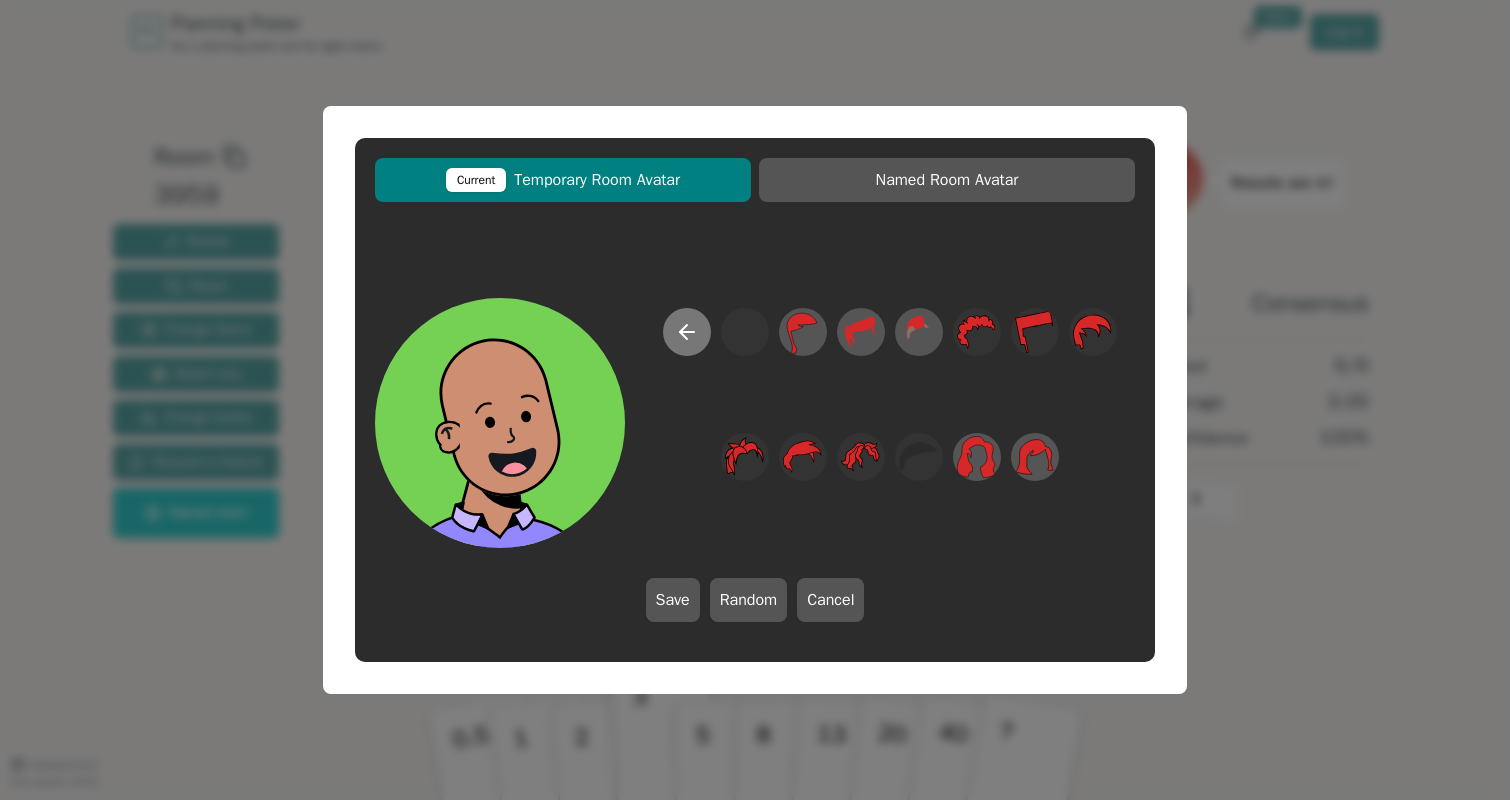 click 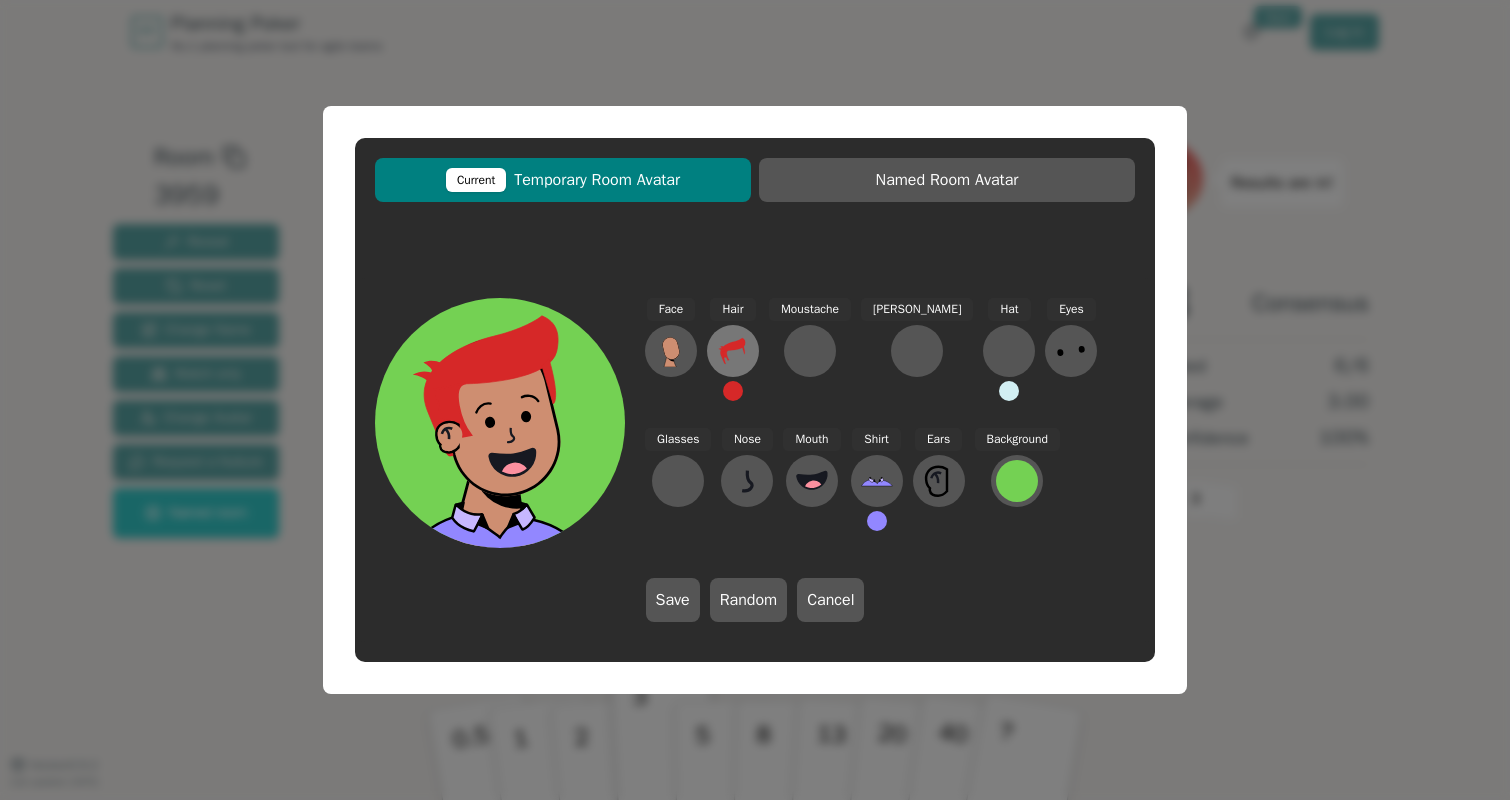 click 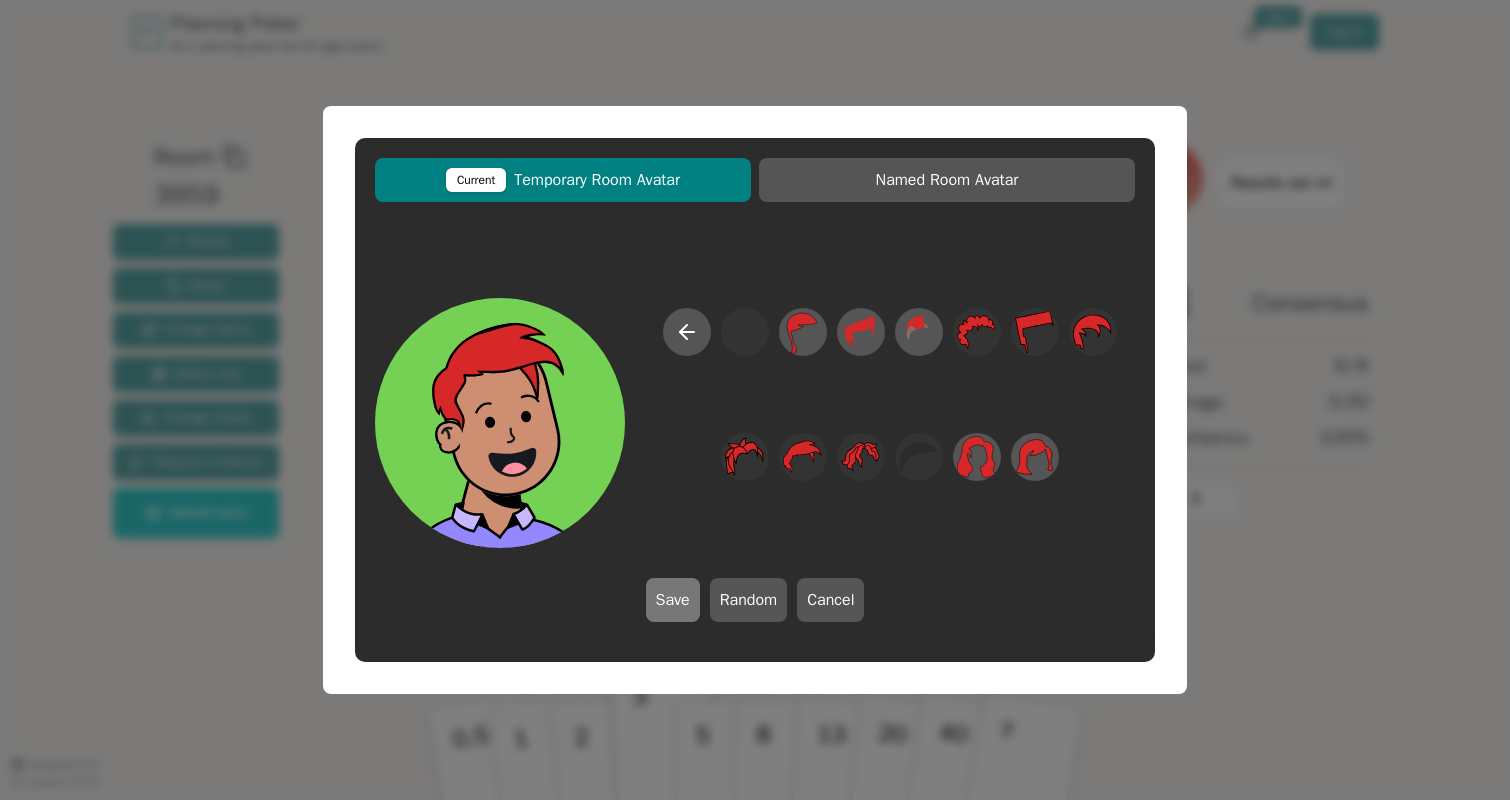click on "Save" at bounding box center [673, 600] 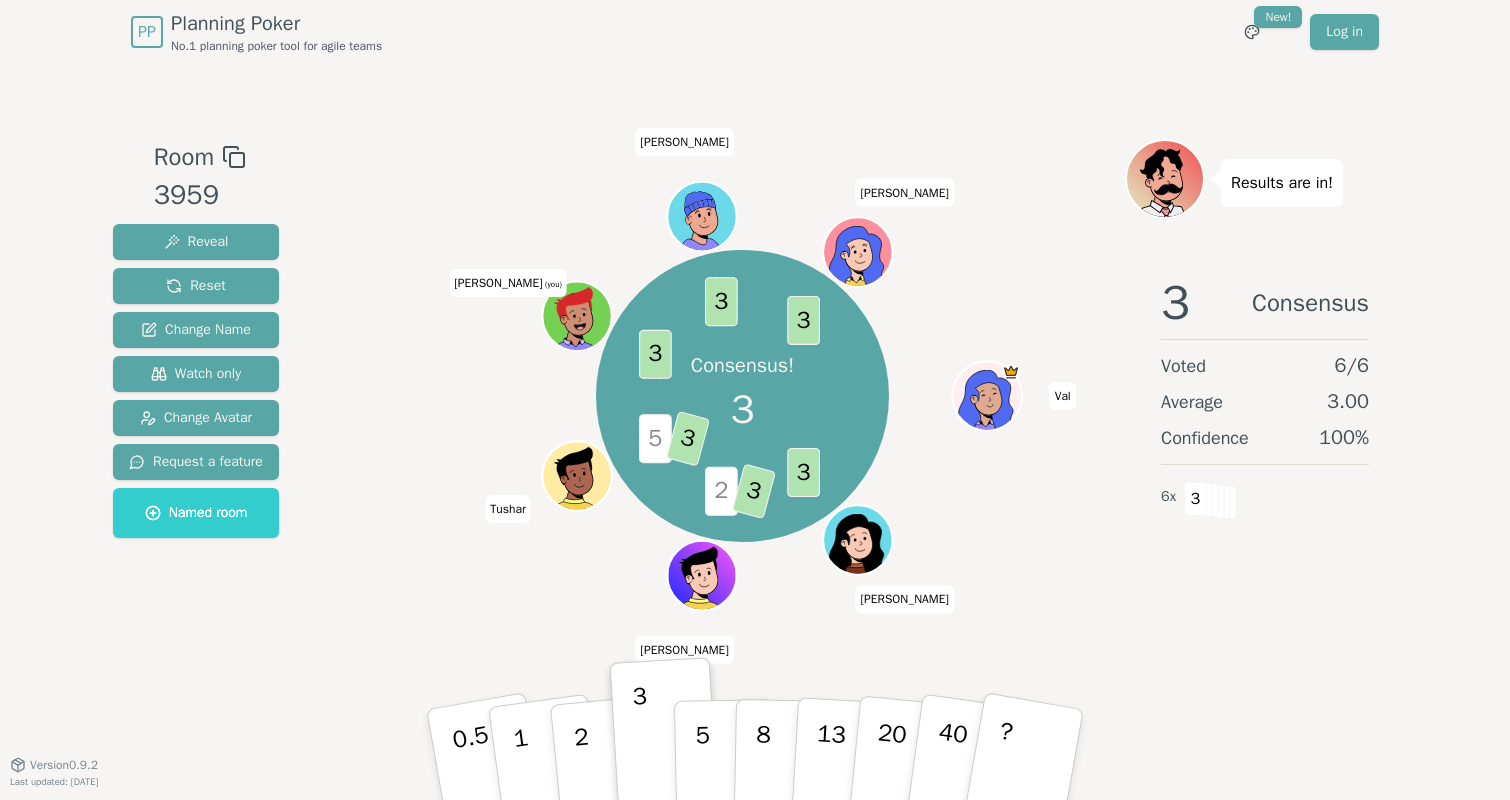 click 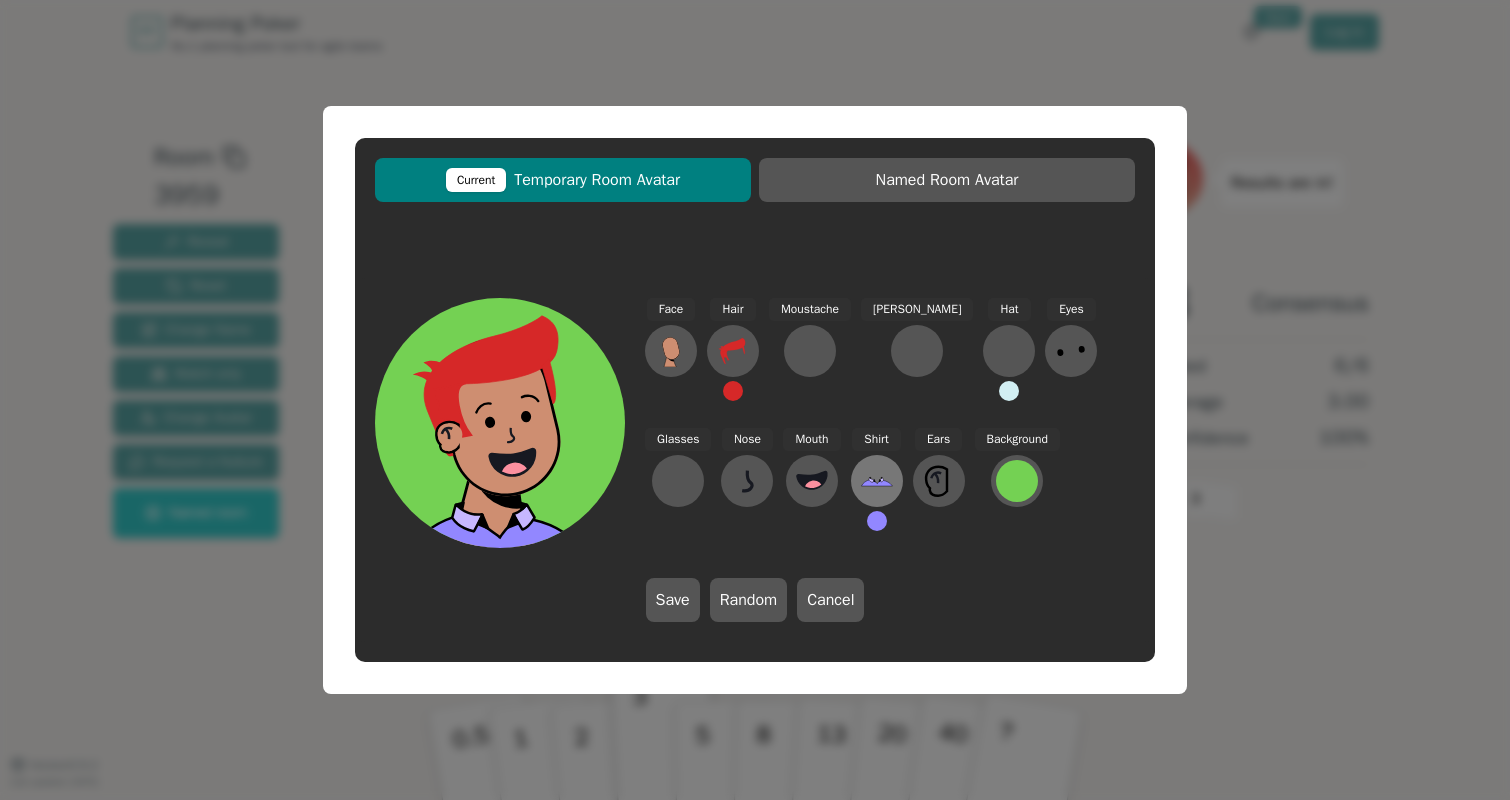 click 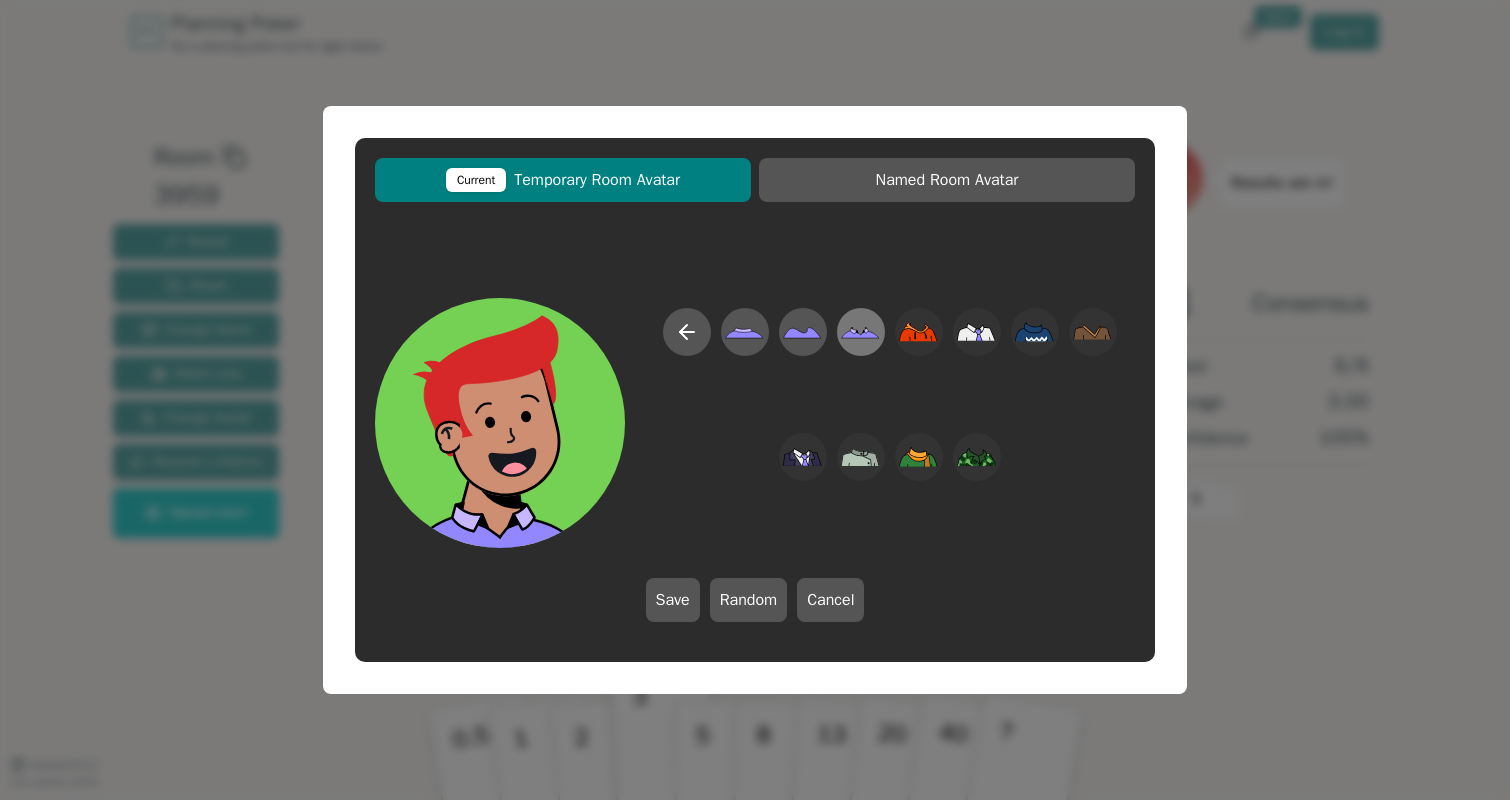 click 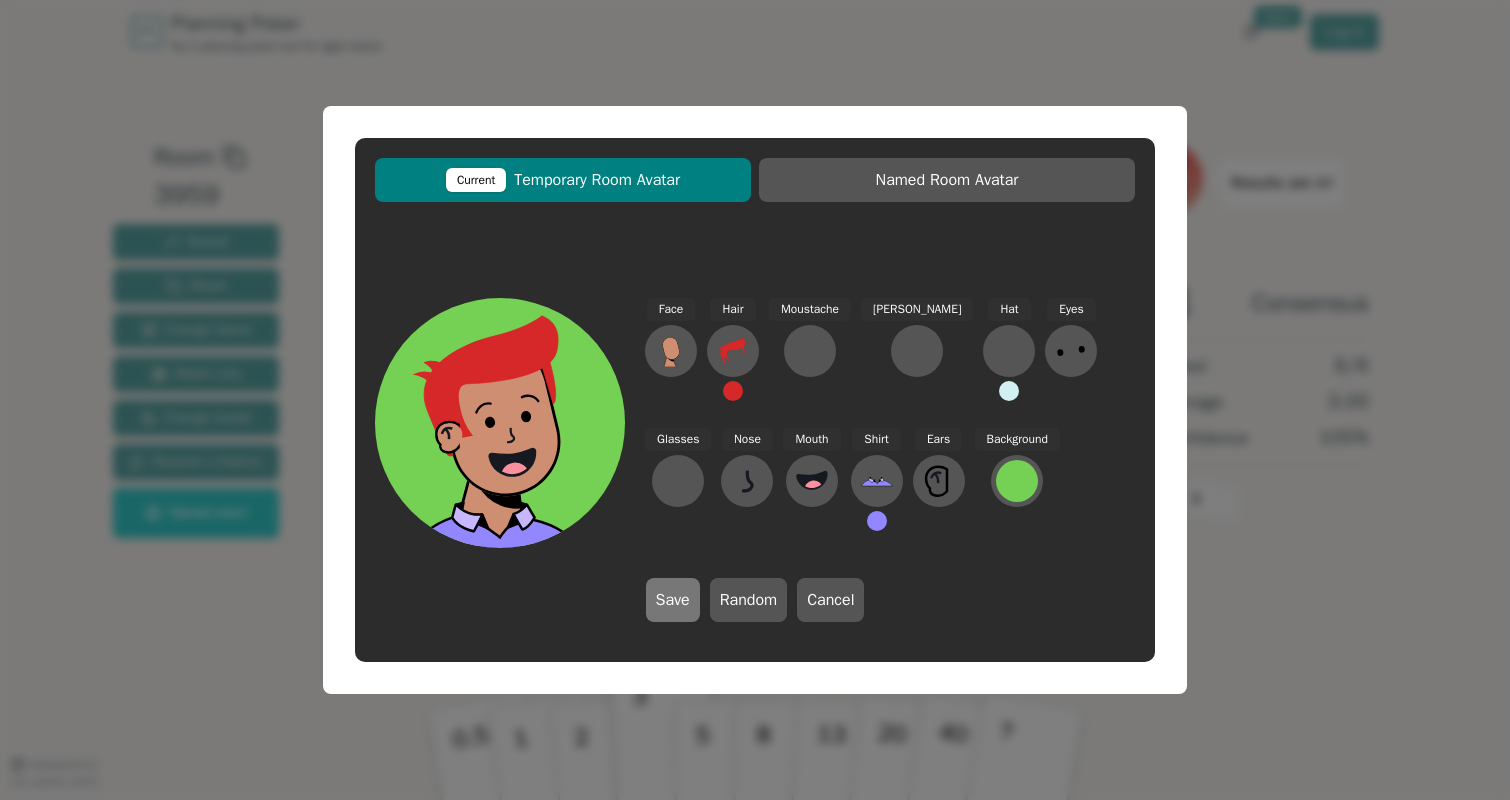 click on "Save" at bounding box center [673, 600] 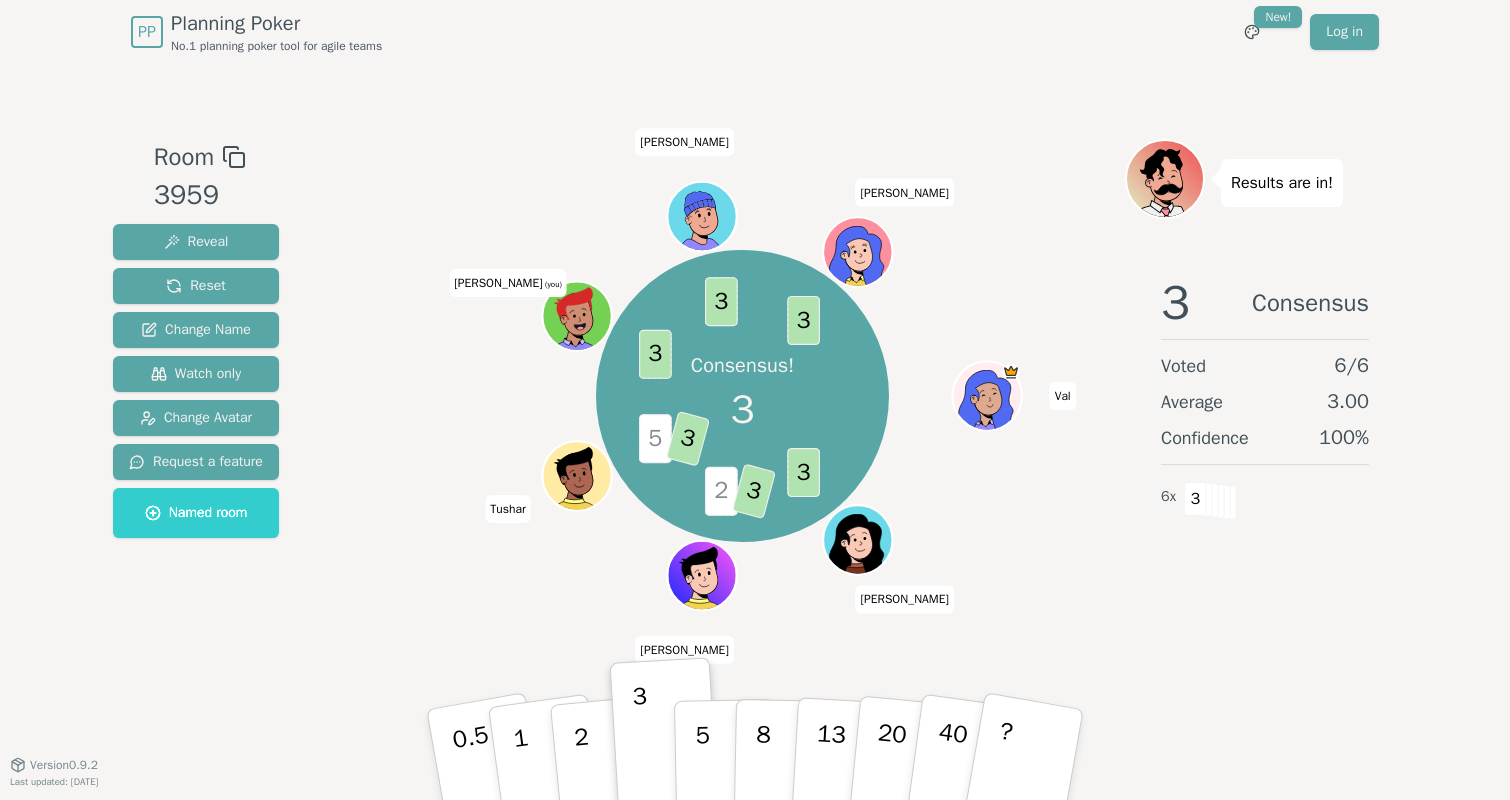 click 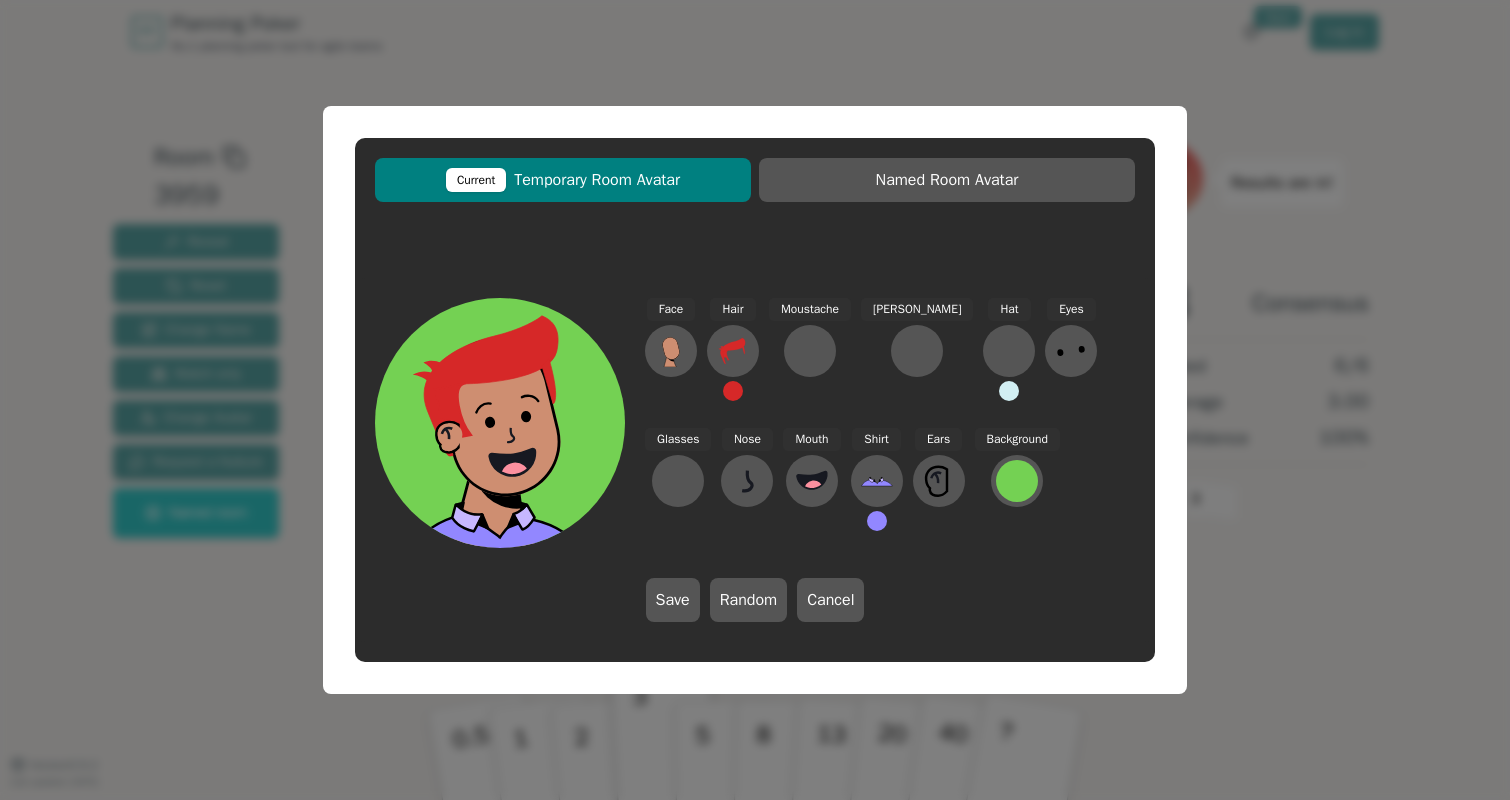 click at bounding box center [733, 391] 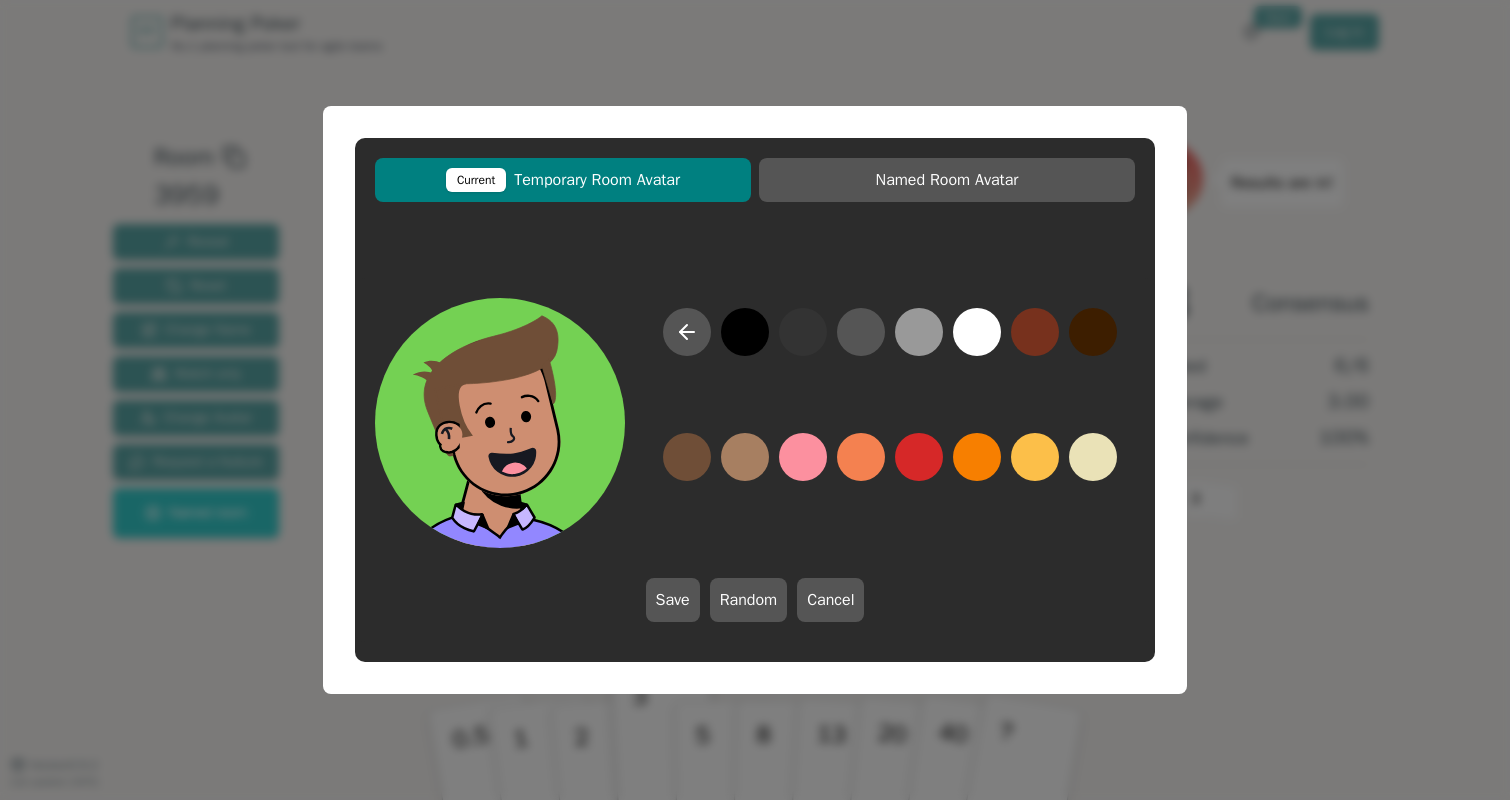 click at bounding box center (687, 457) 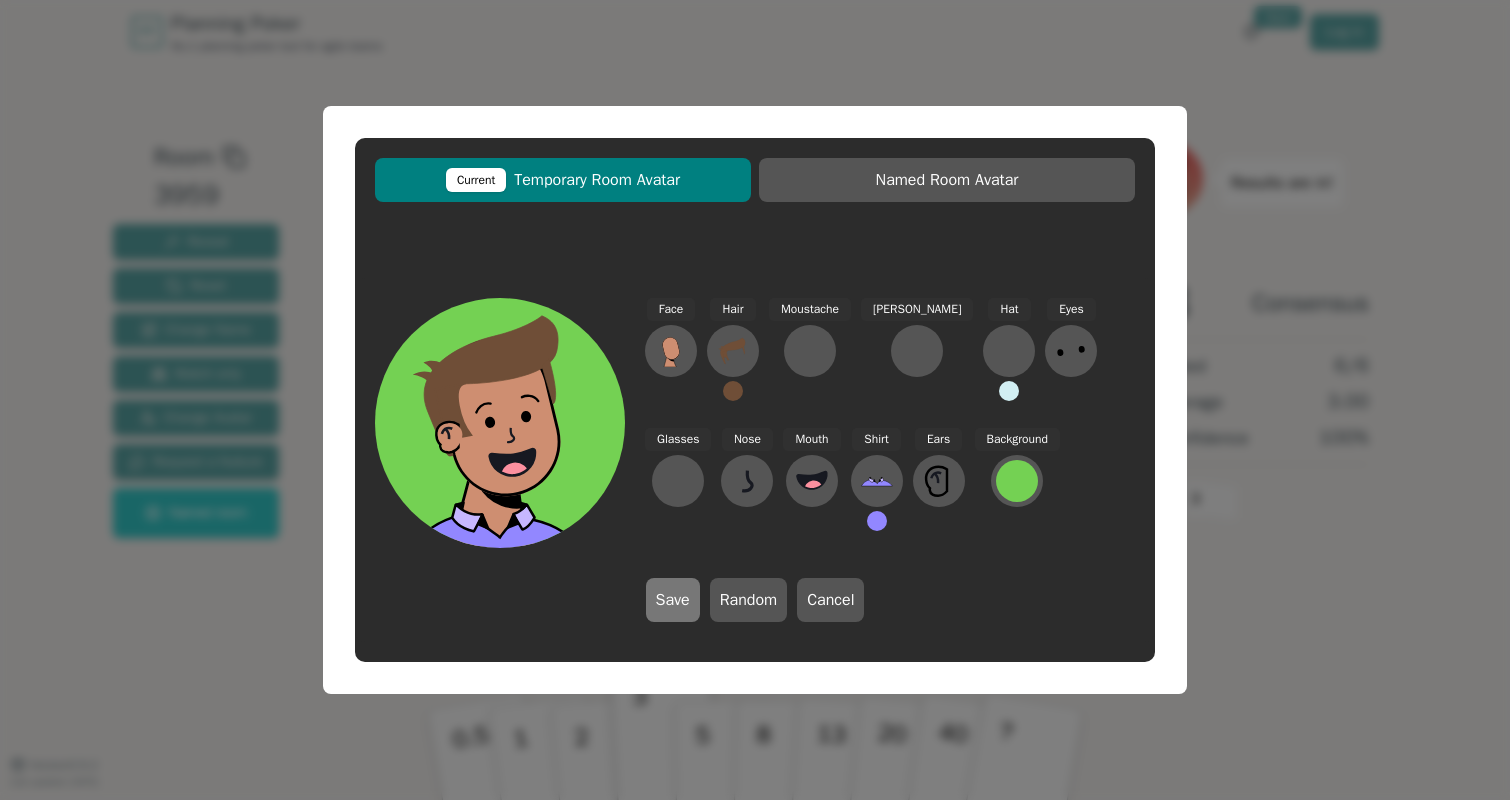 click on "Save" at bounding box center [673, 600] 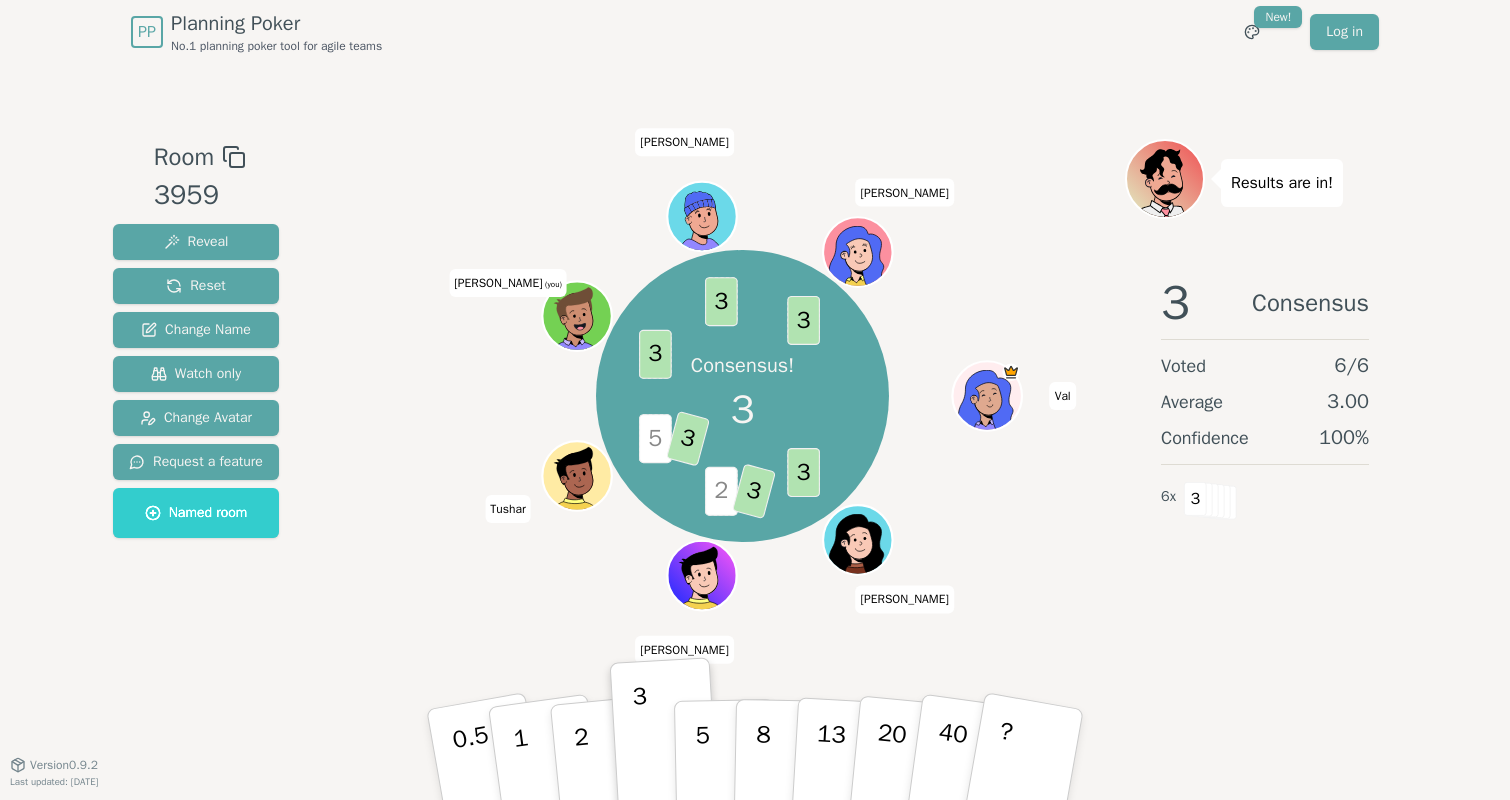click 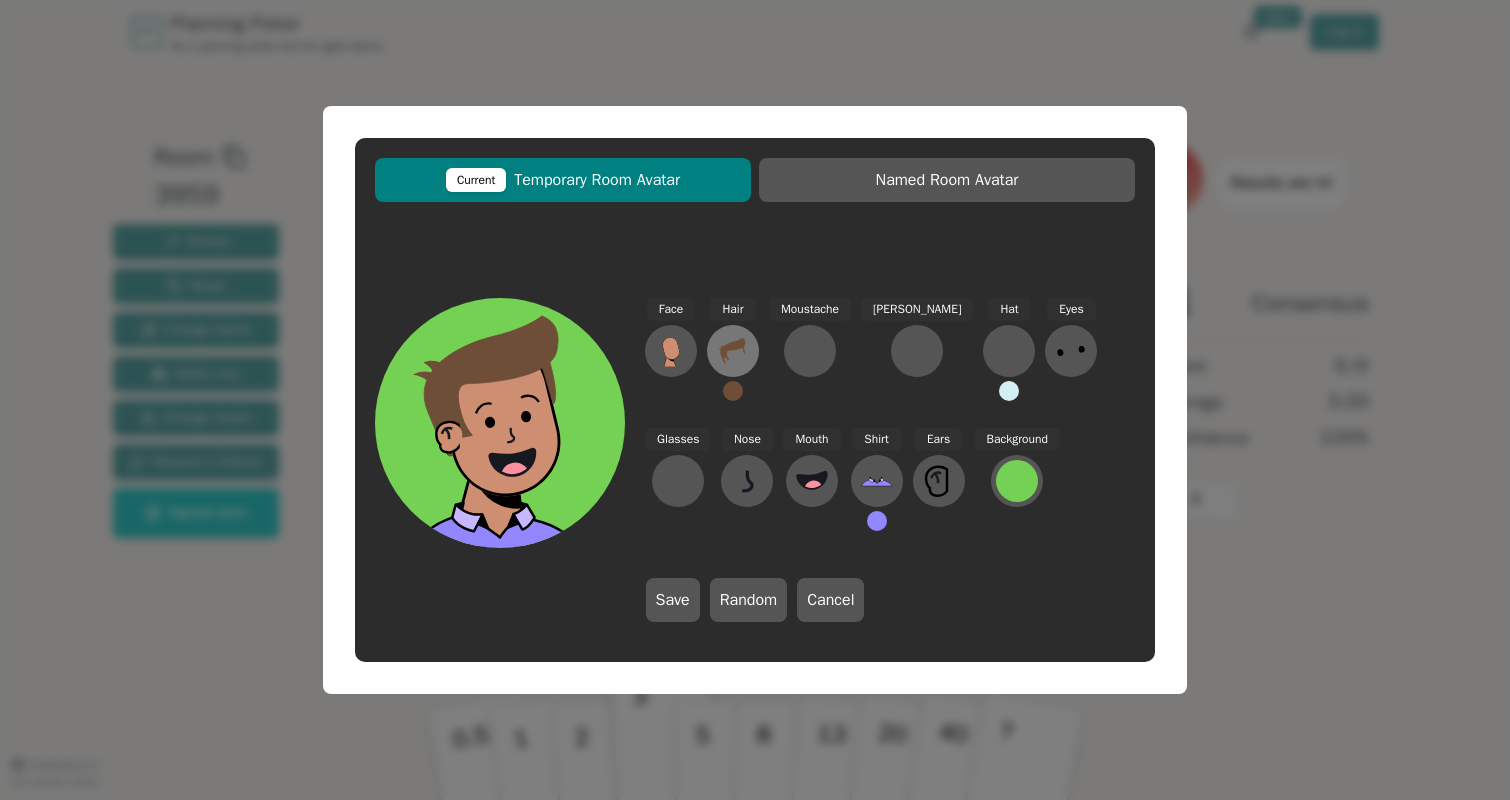 click 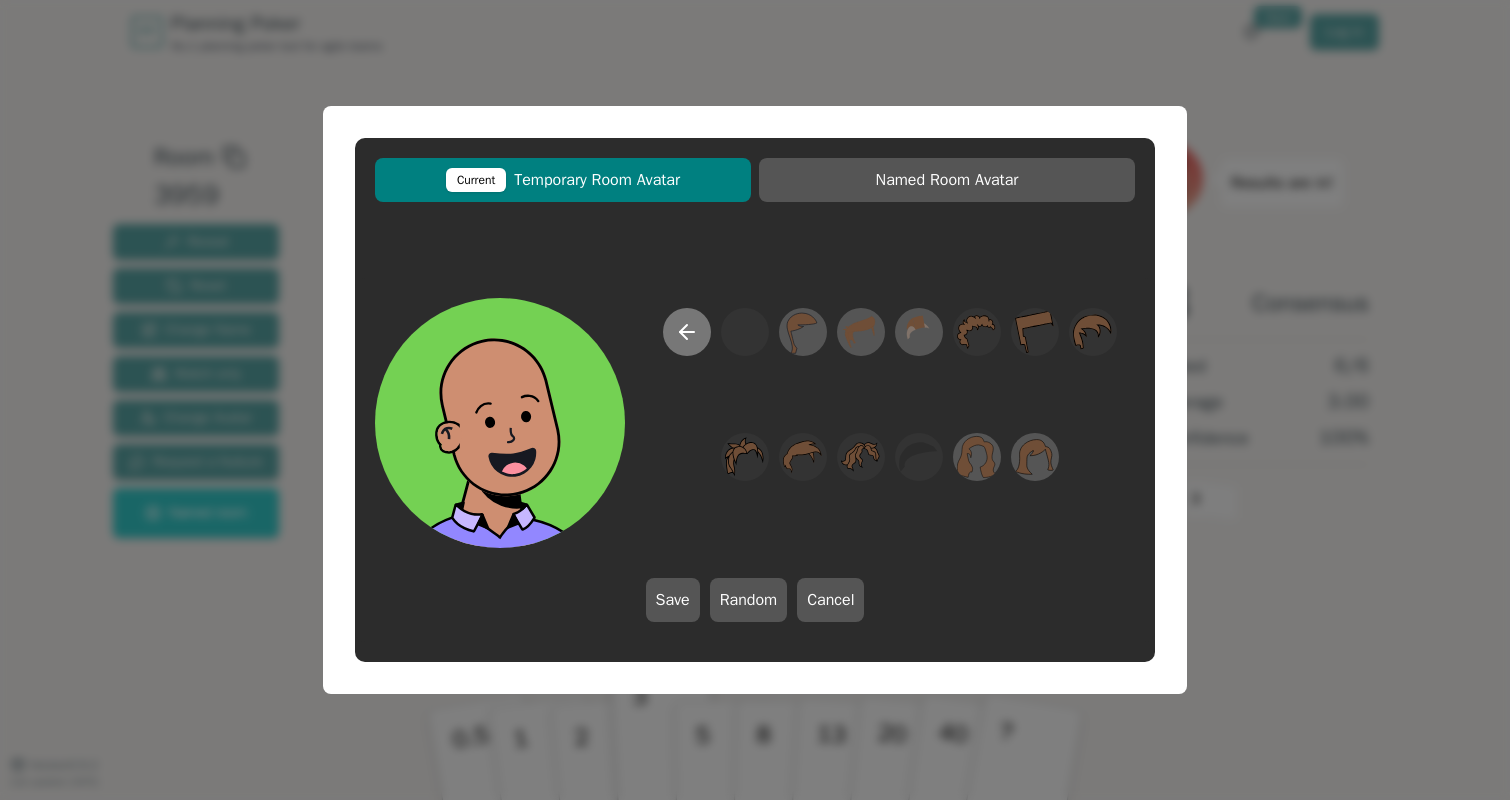 click 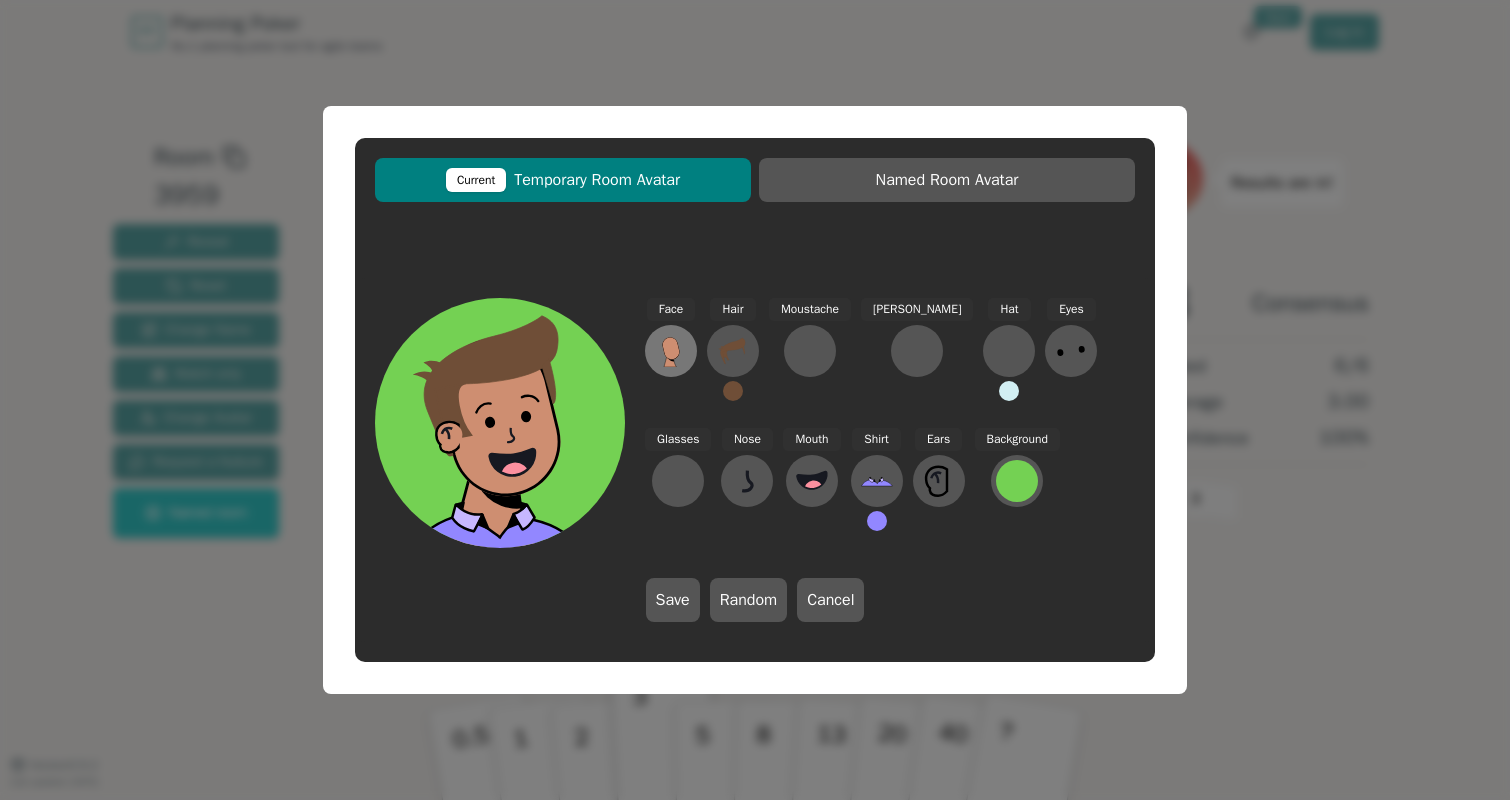 click 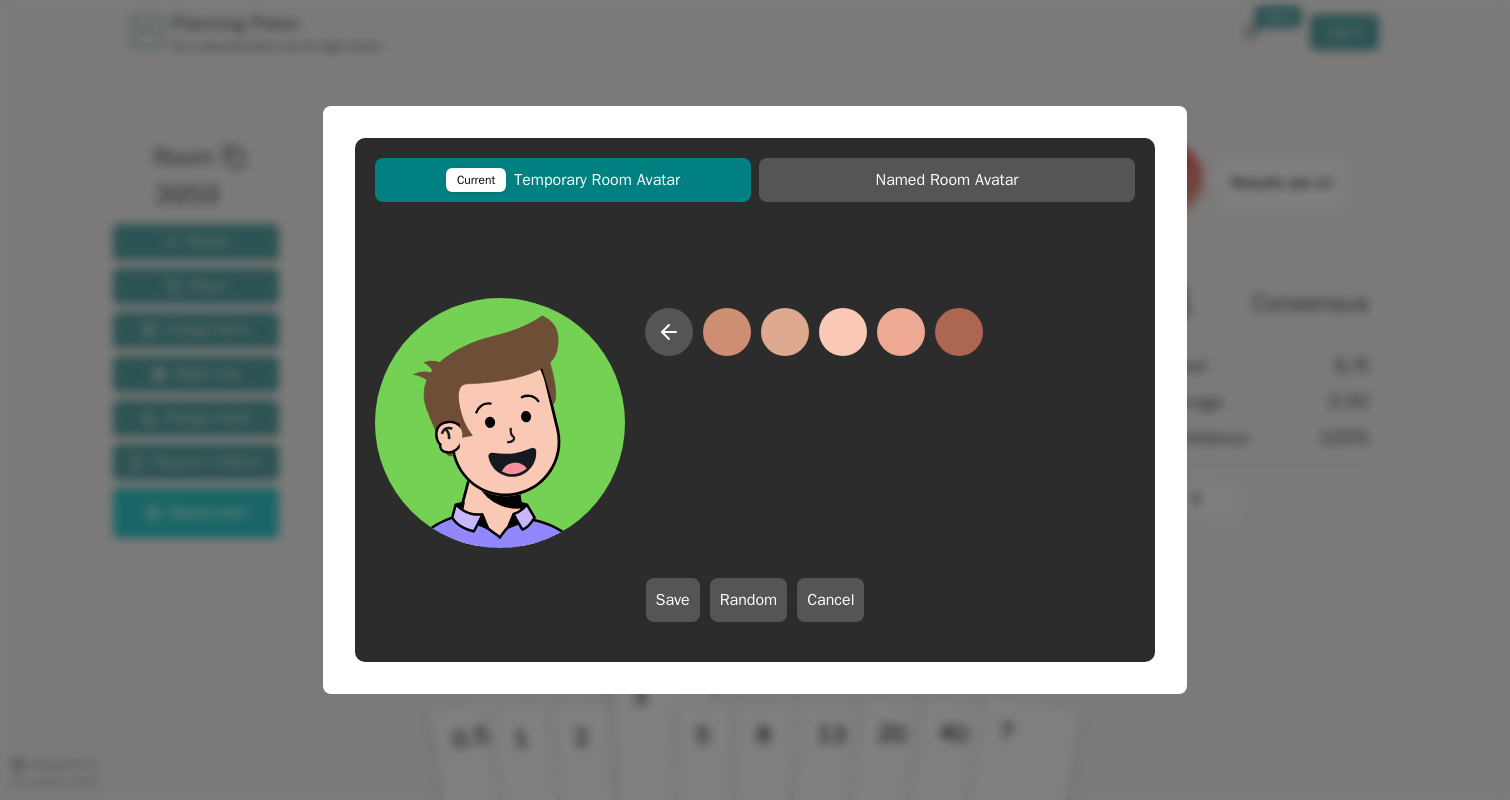 click at bounding box center [843, 332] 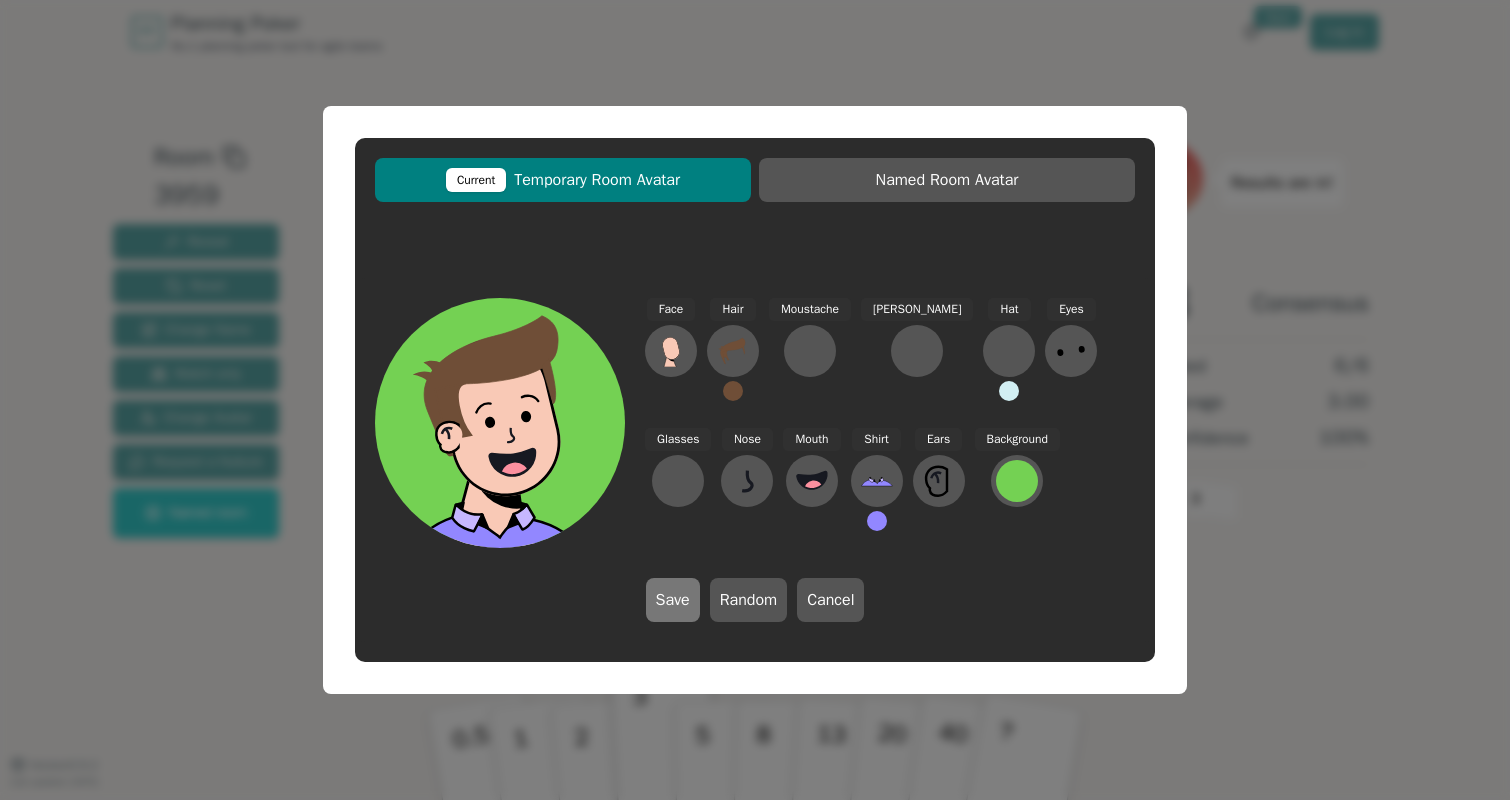 click on "Save" at bounding box center [673, 600] 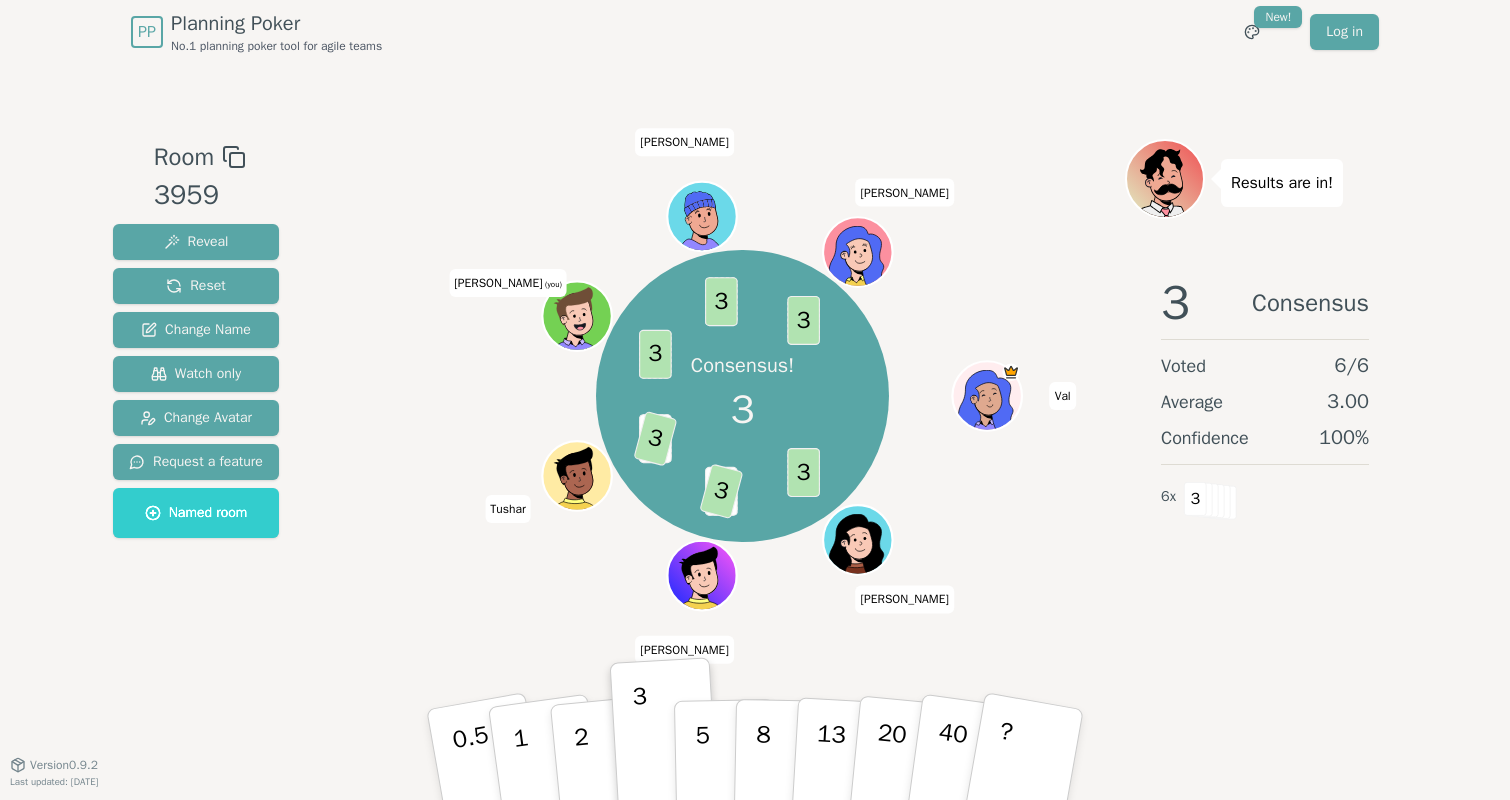 click on "Consensus! 3 3 2 3 5 3 3 3 3 [PERSON_NAME] [PERSON_NAME]   (you) [PERSON_NAME]" at bounding box center [742, 396] 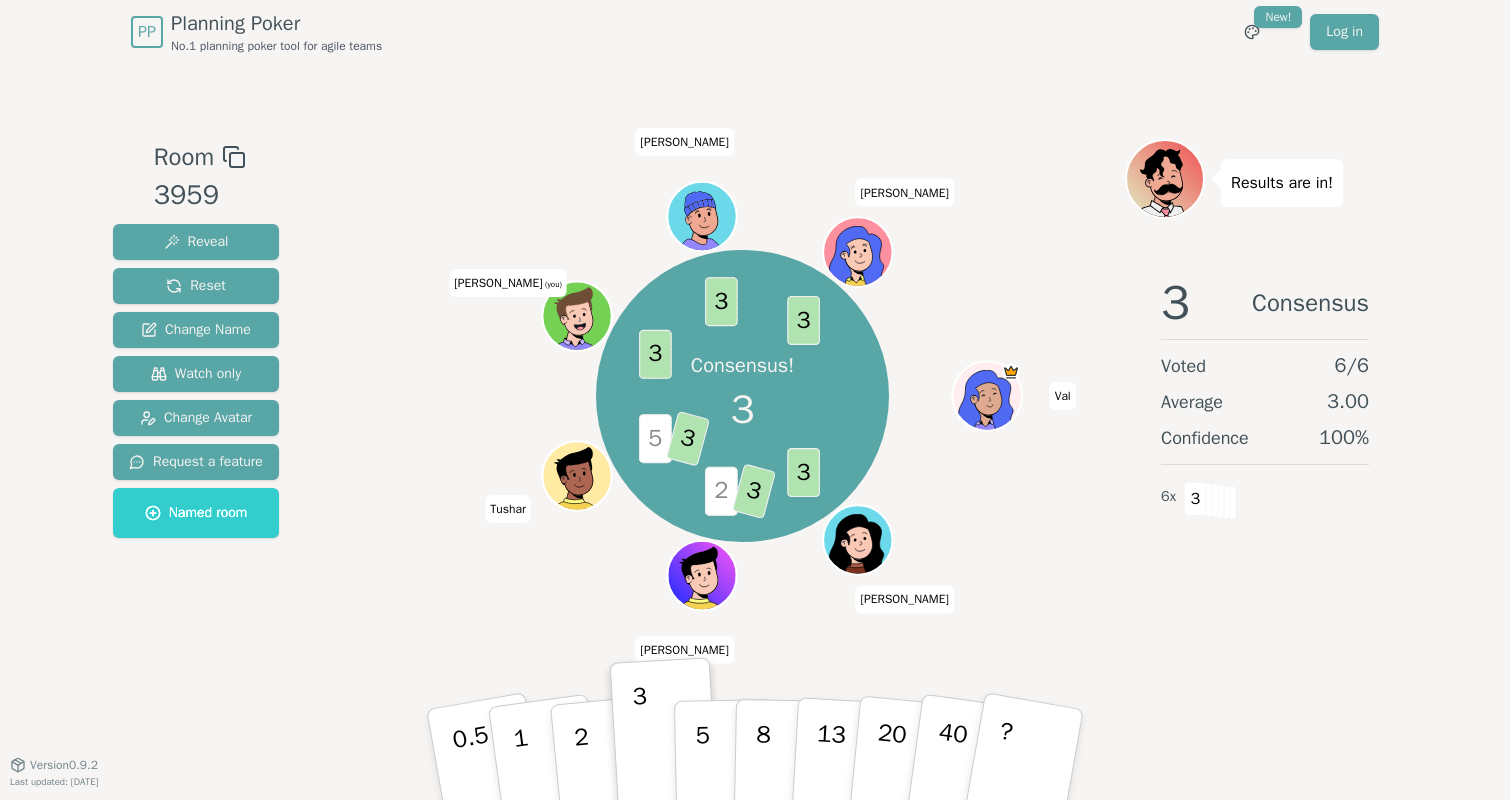 click at bounding box center [578, 337] 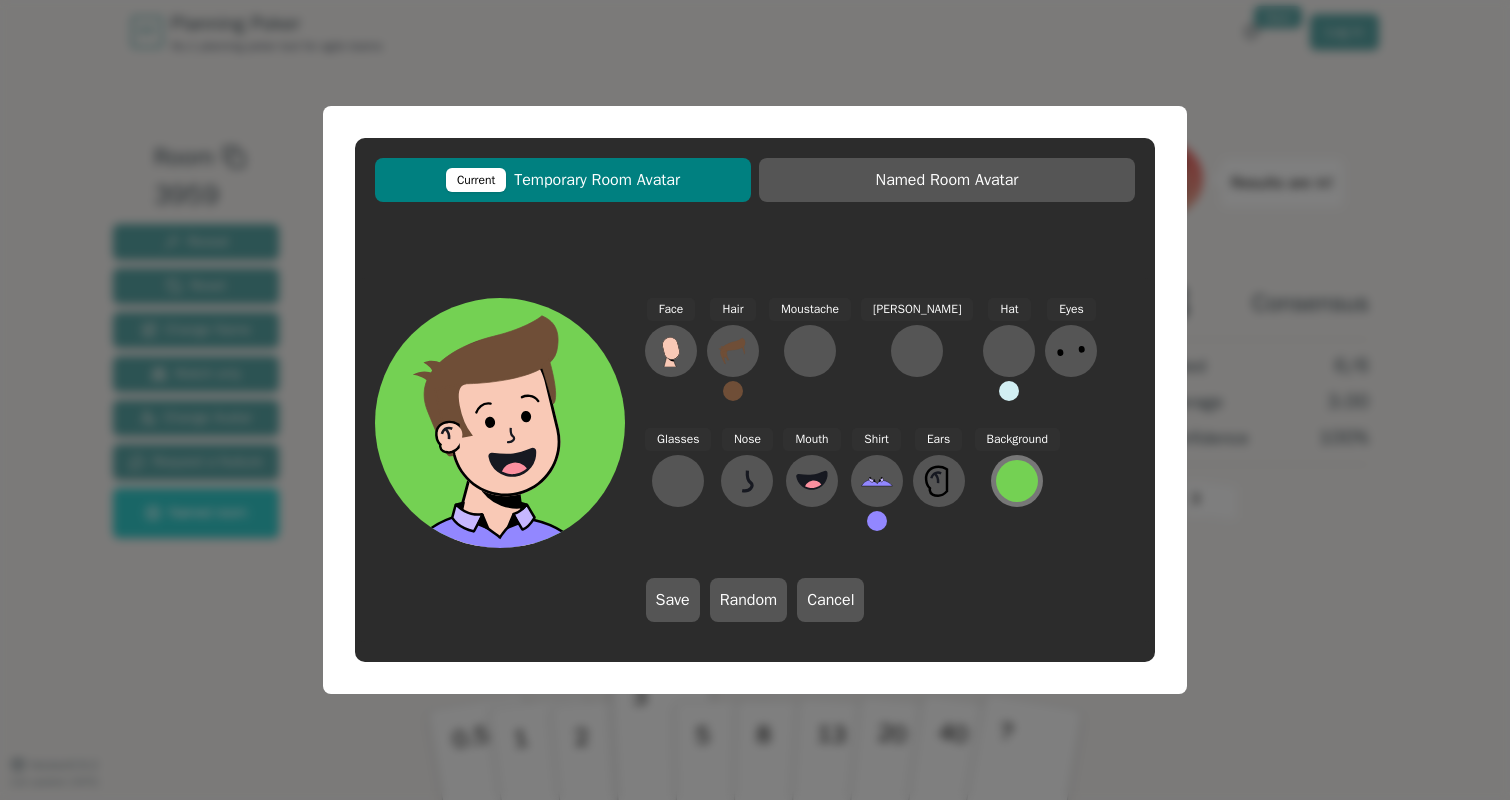 click at bounding box center [1017, 481] 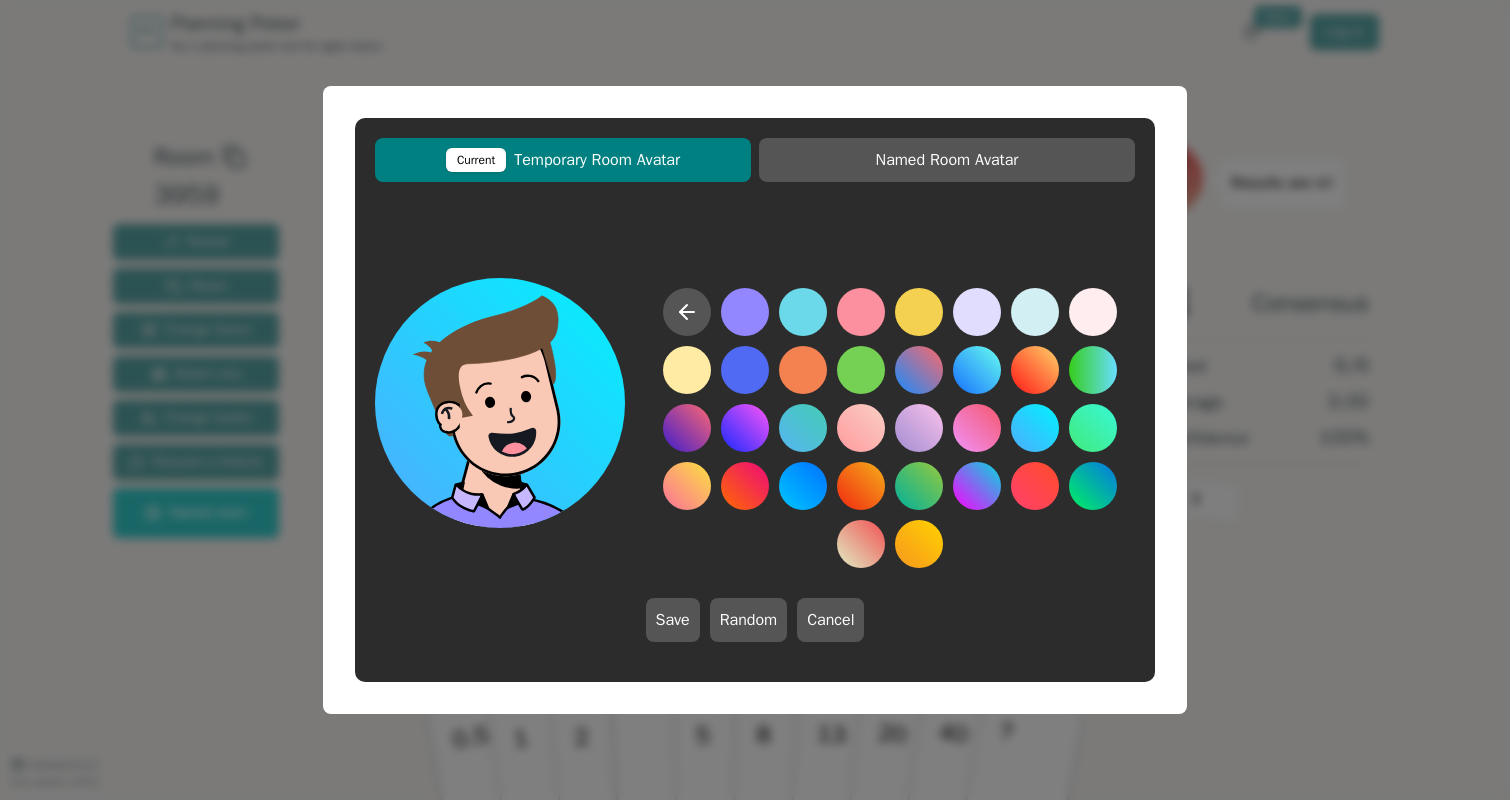 click at bounding box center [1035, 428] 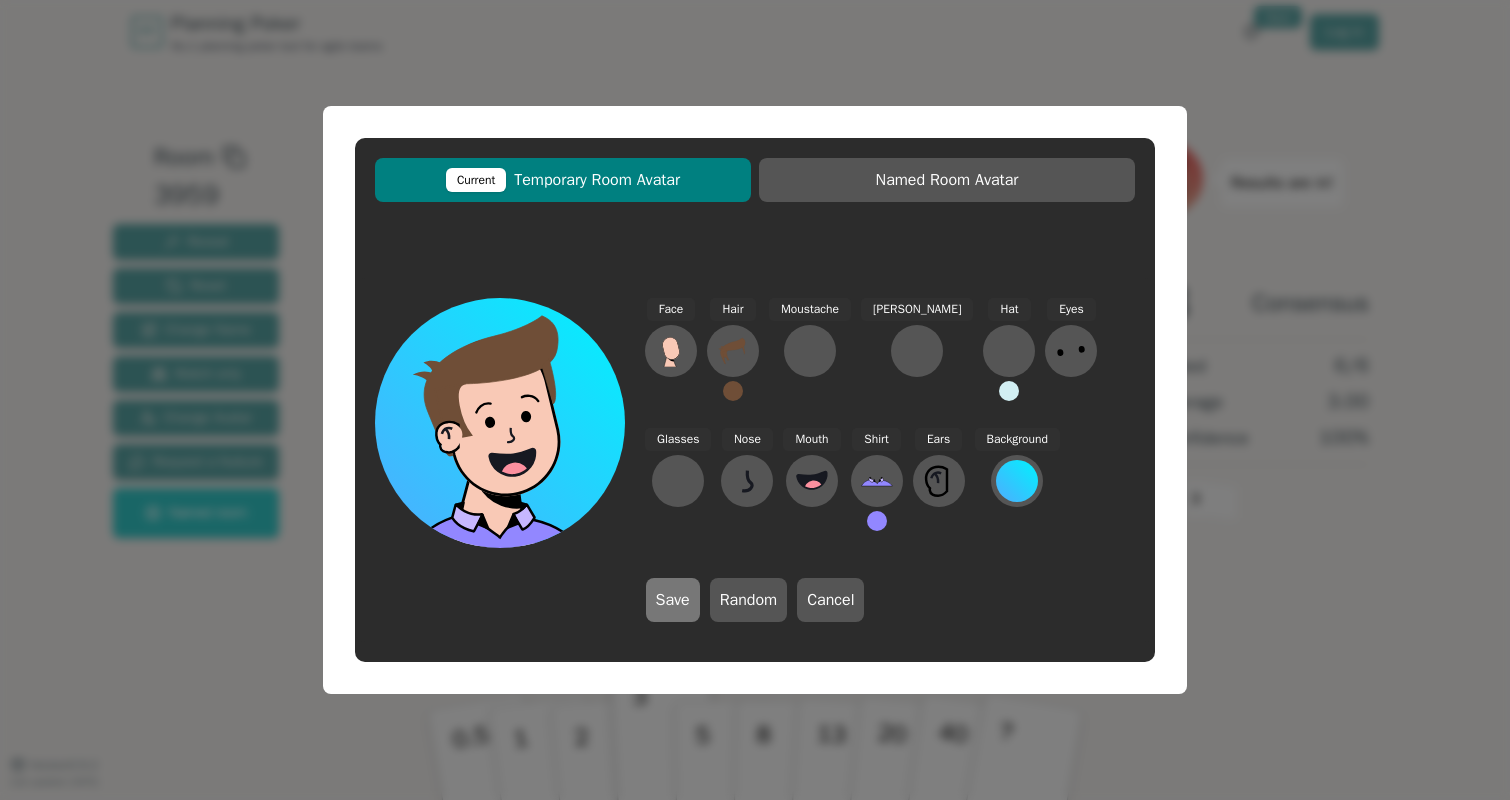 click on "Save" at bounding box center [673, 600] 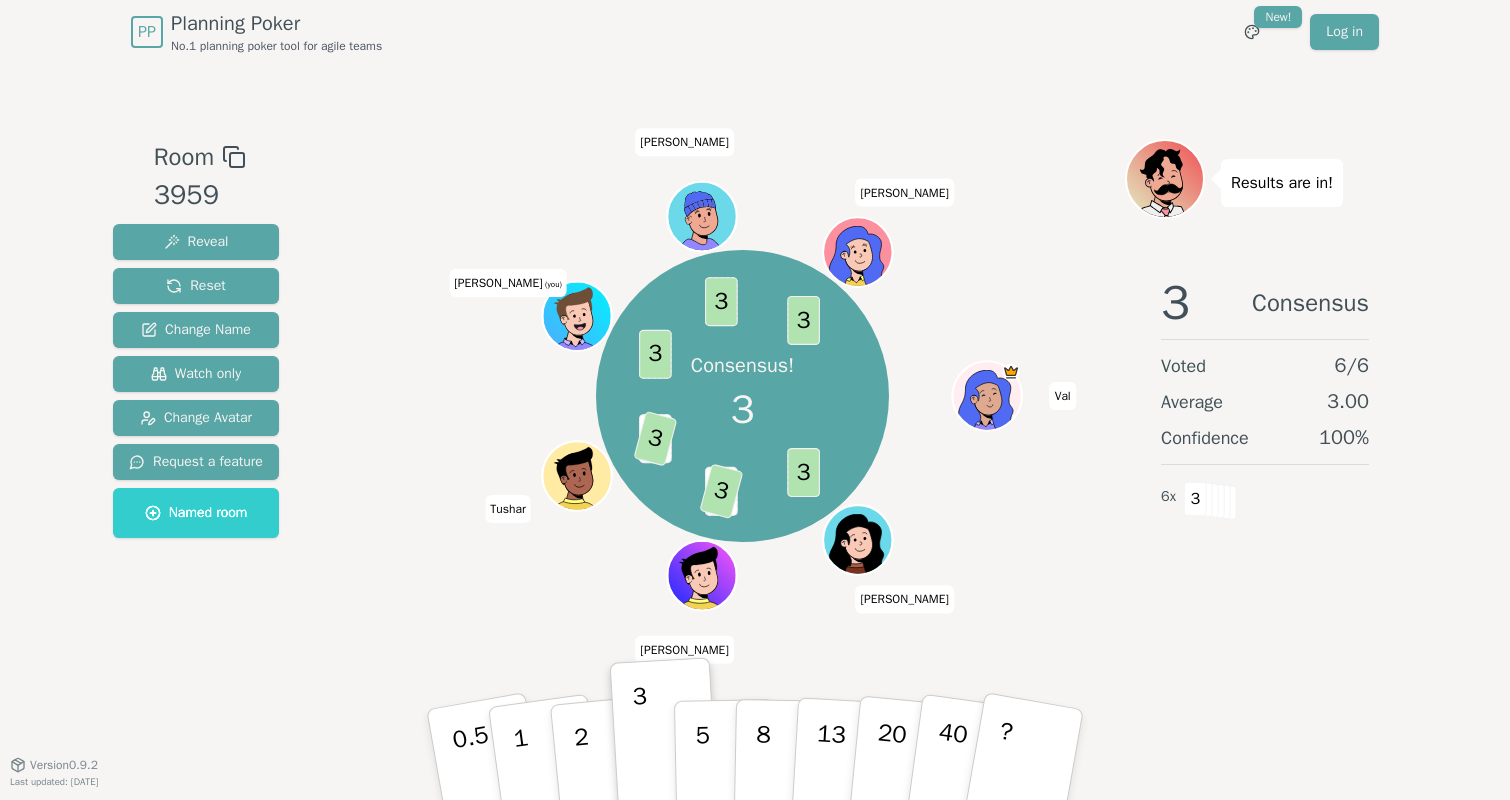 click on "Consensus! 3 3 2 3 5 3 3 3 3 [PERSON_NAME] [PERSON_NAME]   (you) [PERSON_NAME]" at bounding box center (742, 396) 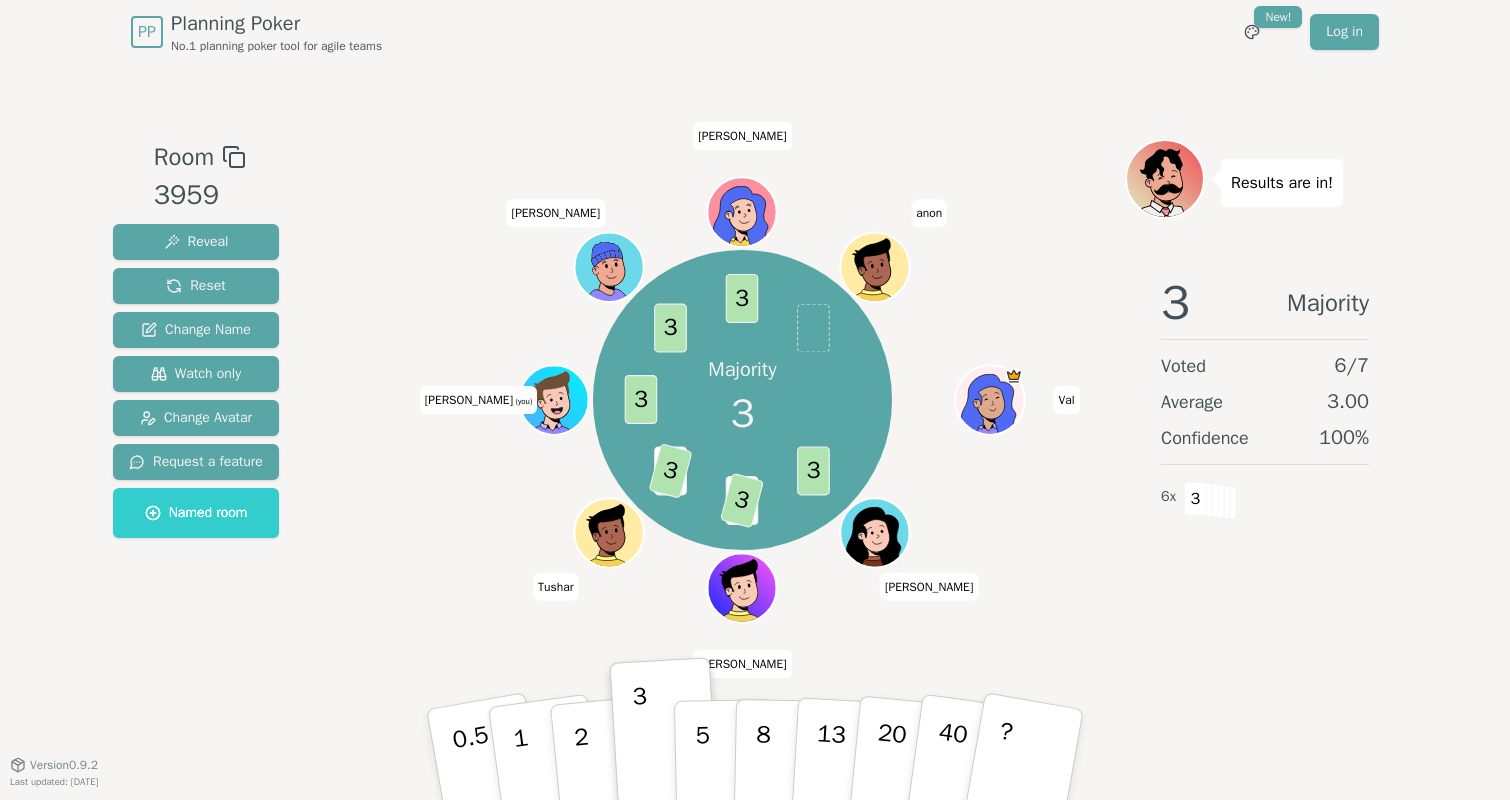 click on "Majority 3 3 2 3 5 3 3 3 3 [PERSON_NAME] [PERSON_NAME]   (you) [PERSON_NAME] anon" at bounding box center (742, 400) 